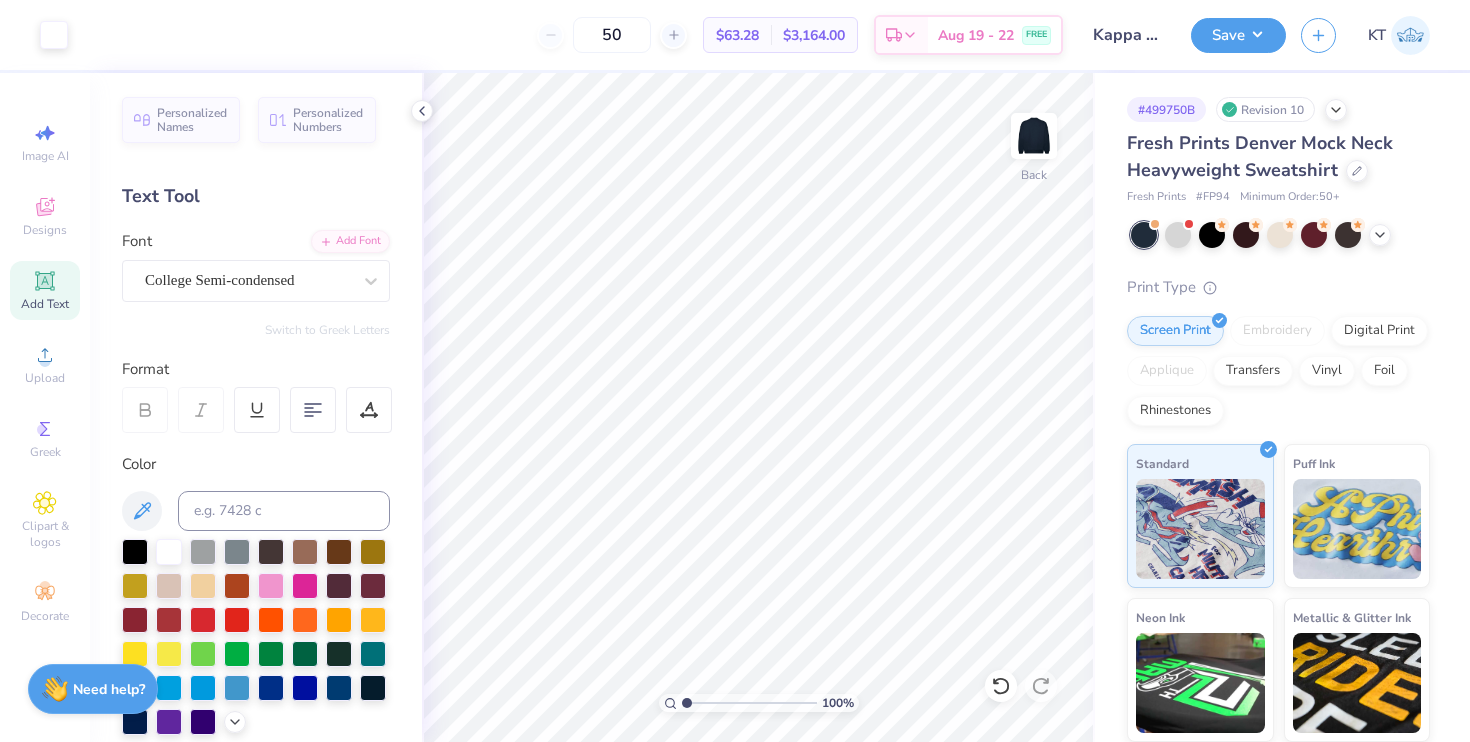 scroll, scrollTop: 0, scrollLeft: 0, axis: both 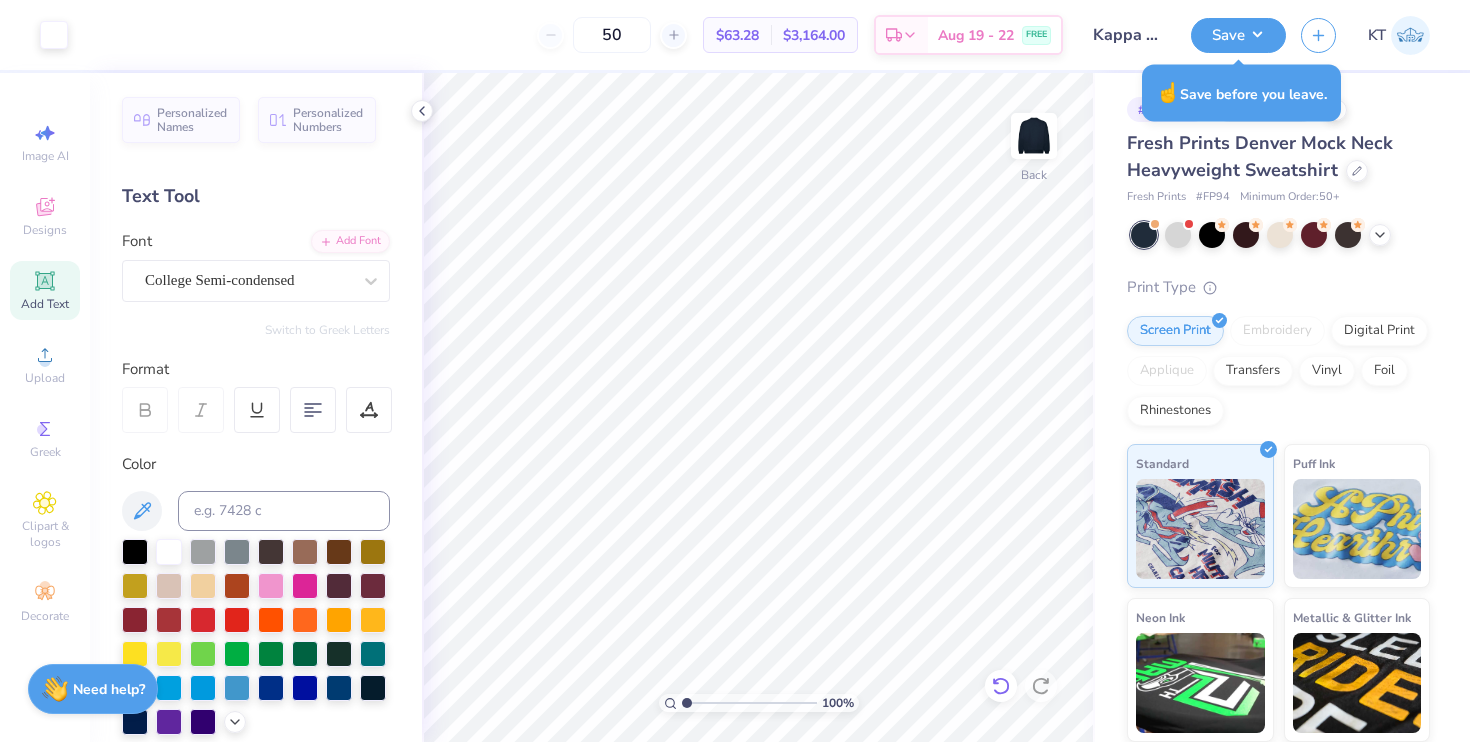 click 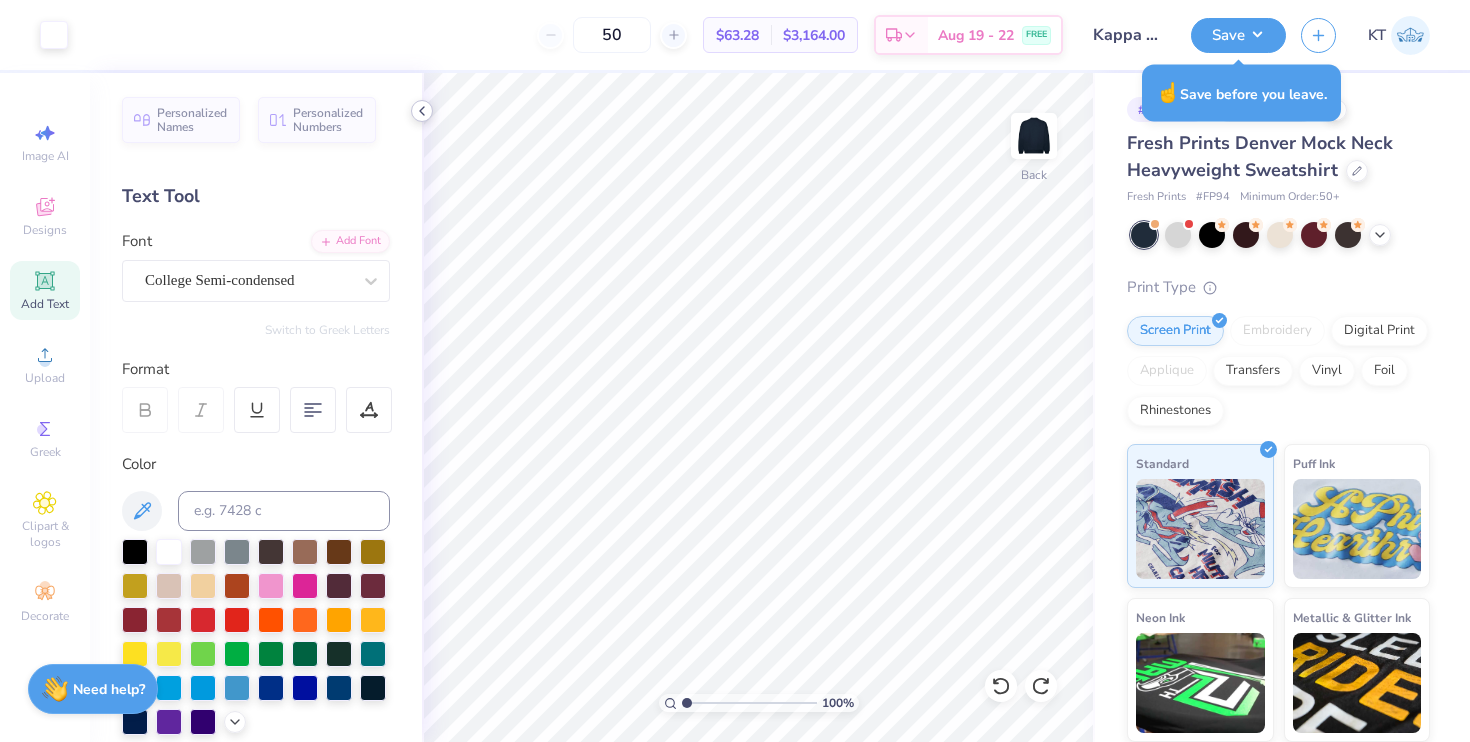 click 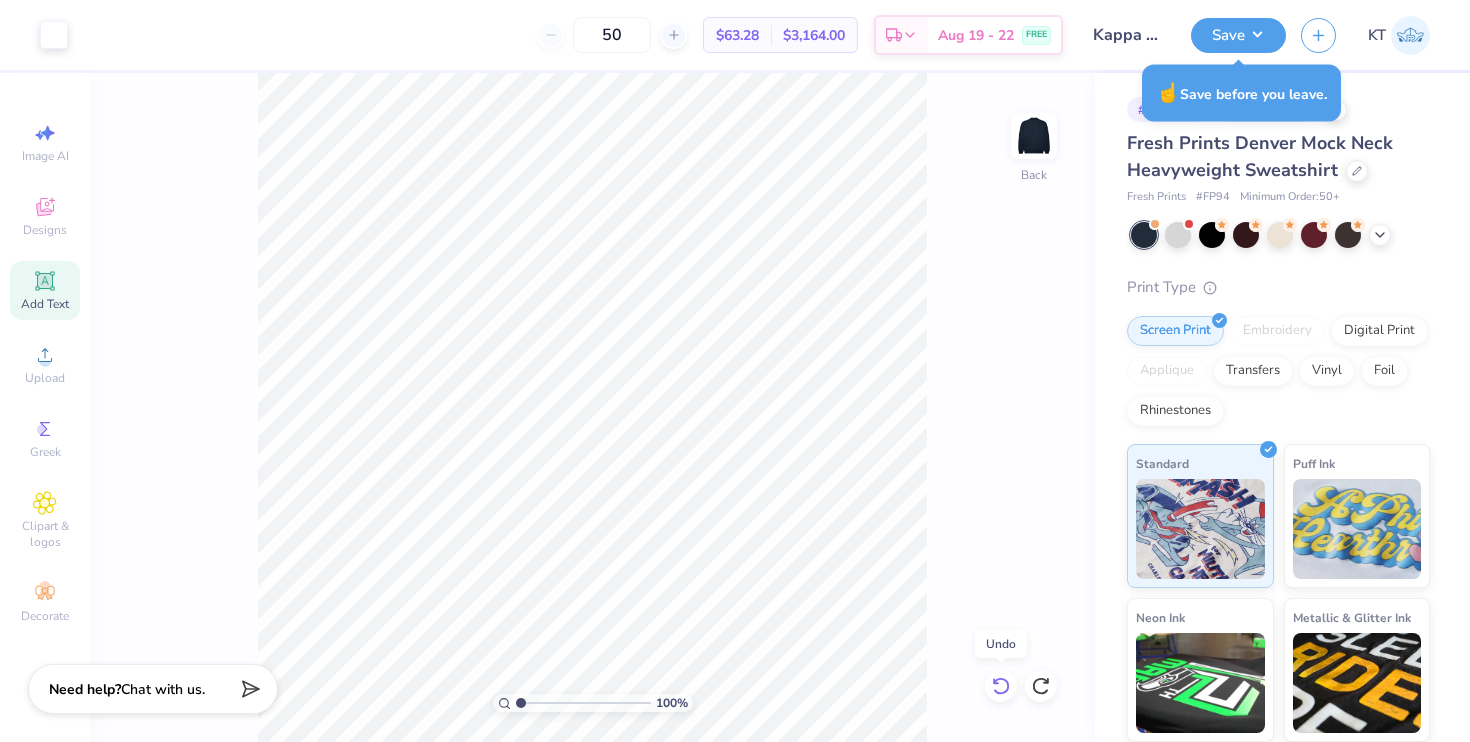 click 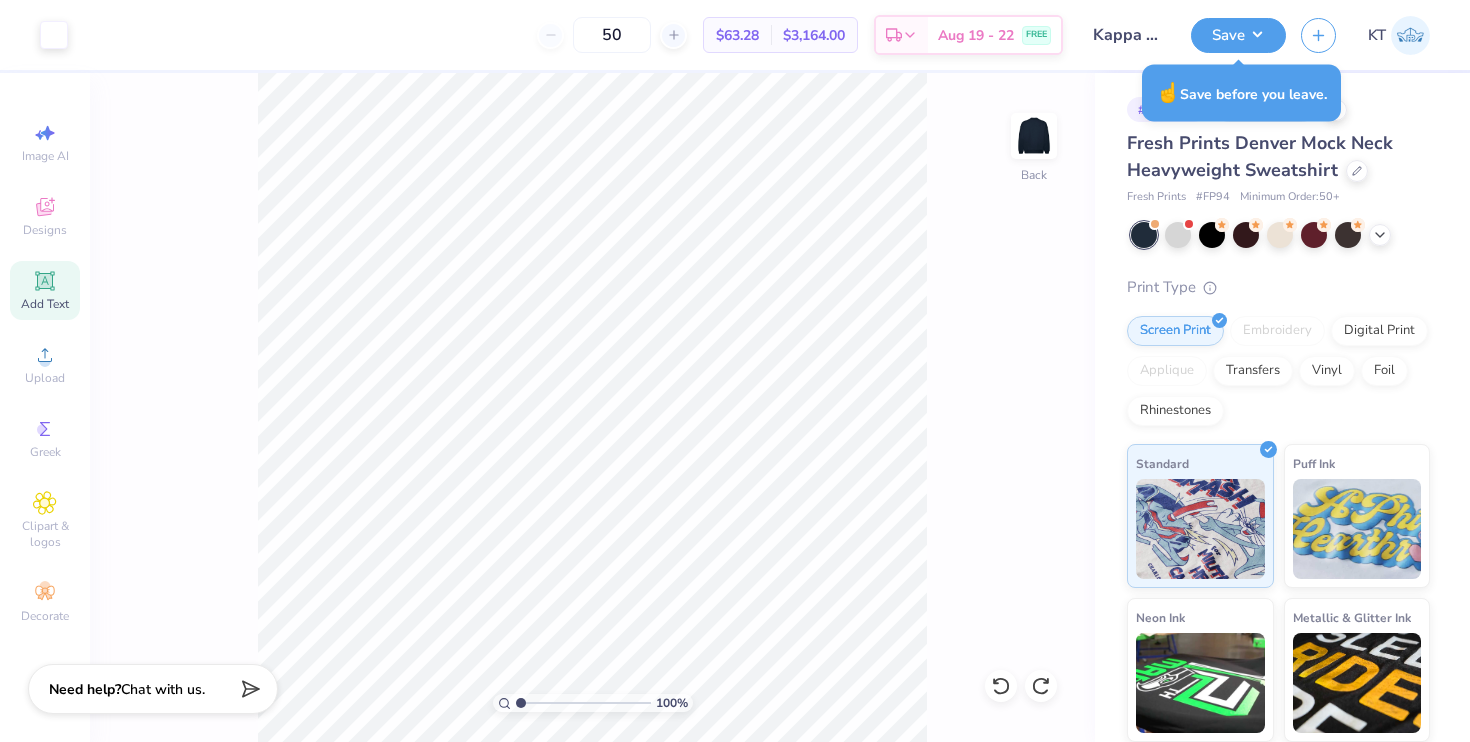 click on "100  % Back" at bounding box center [592, 407] 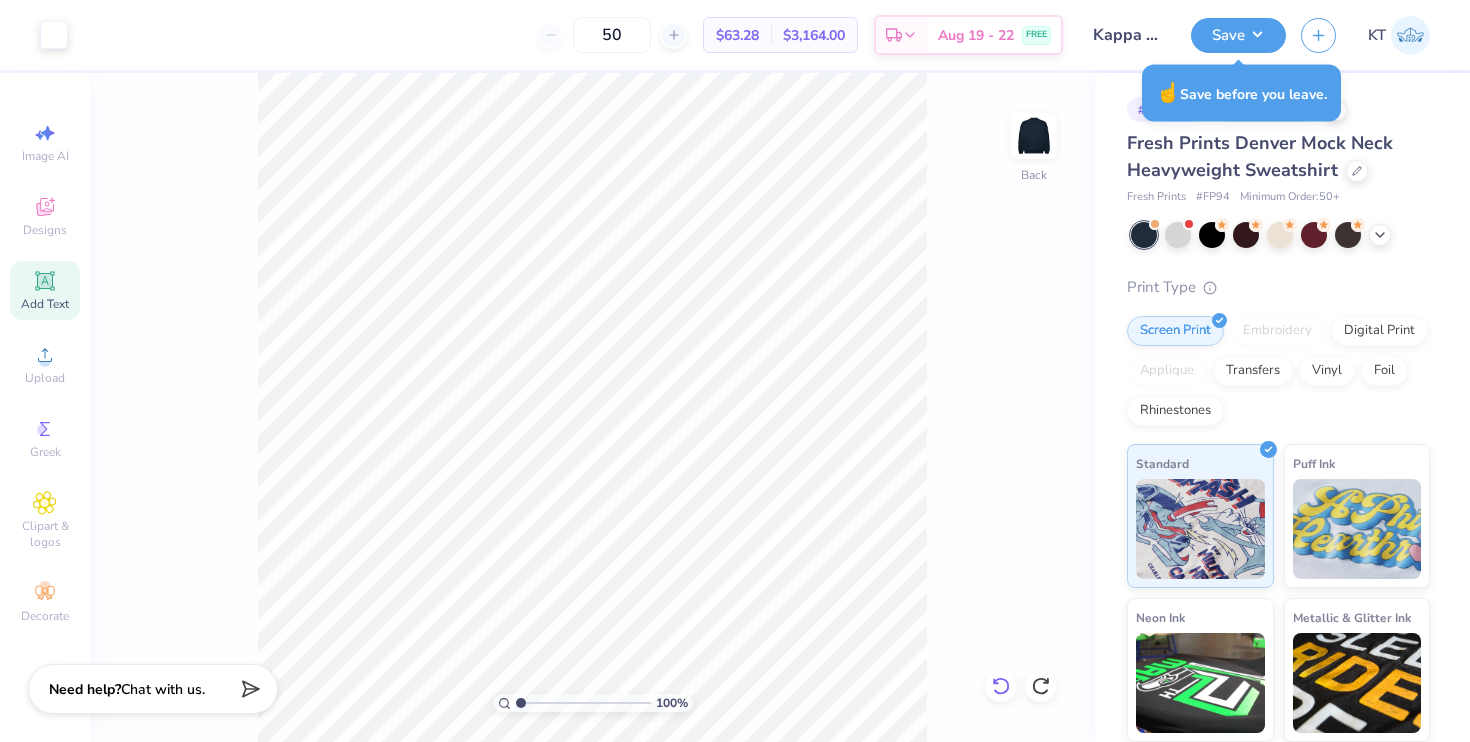 click 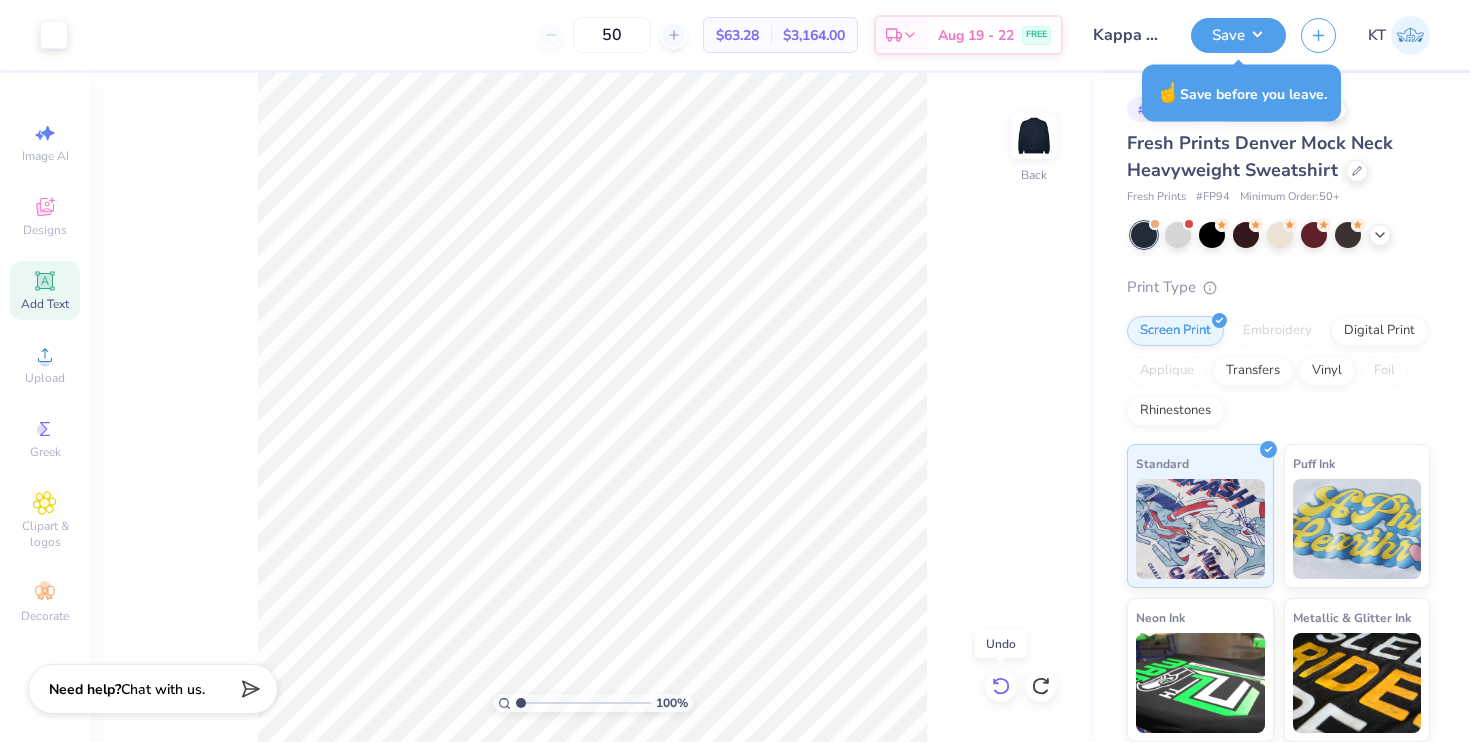 click 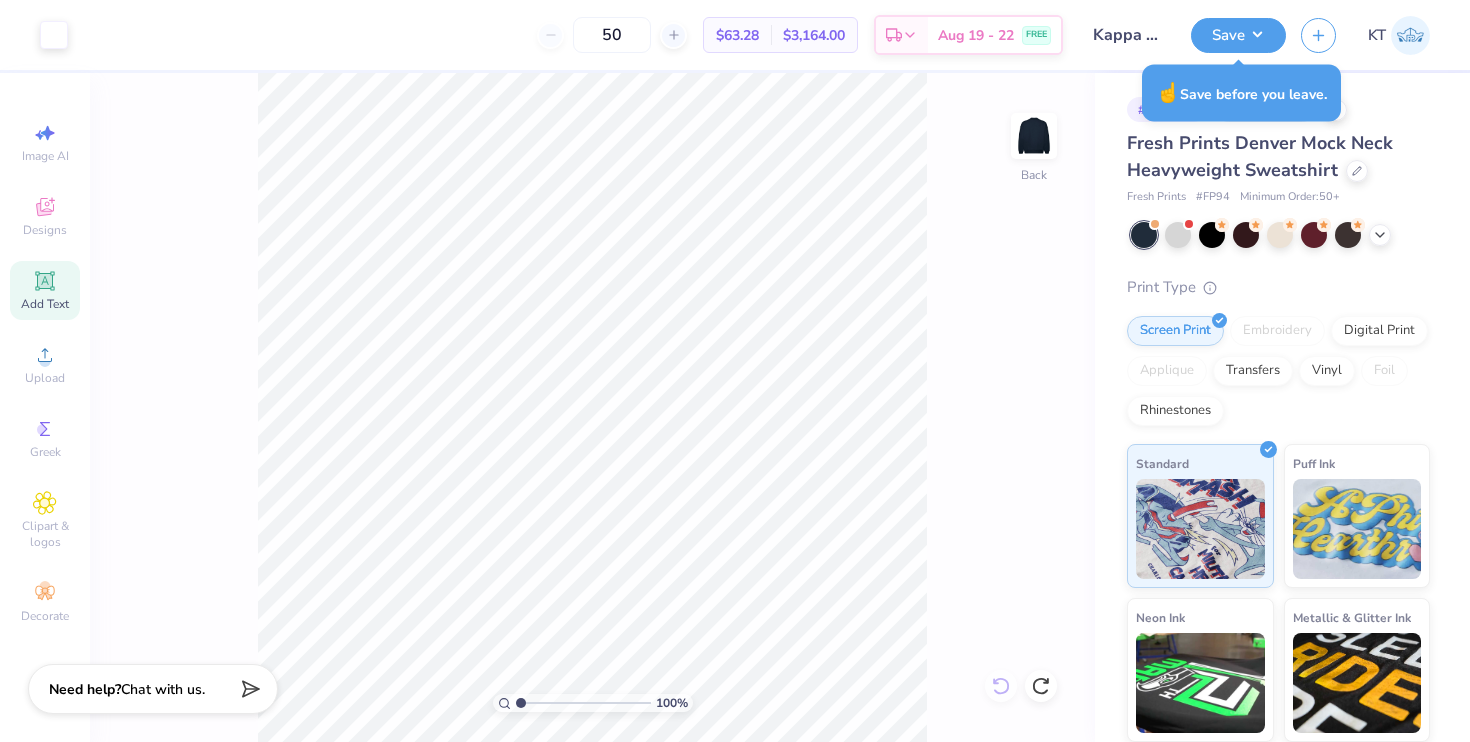 click on "100  % Back" at bounding box center [592, 407] 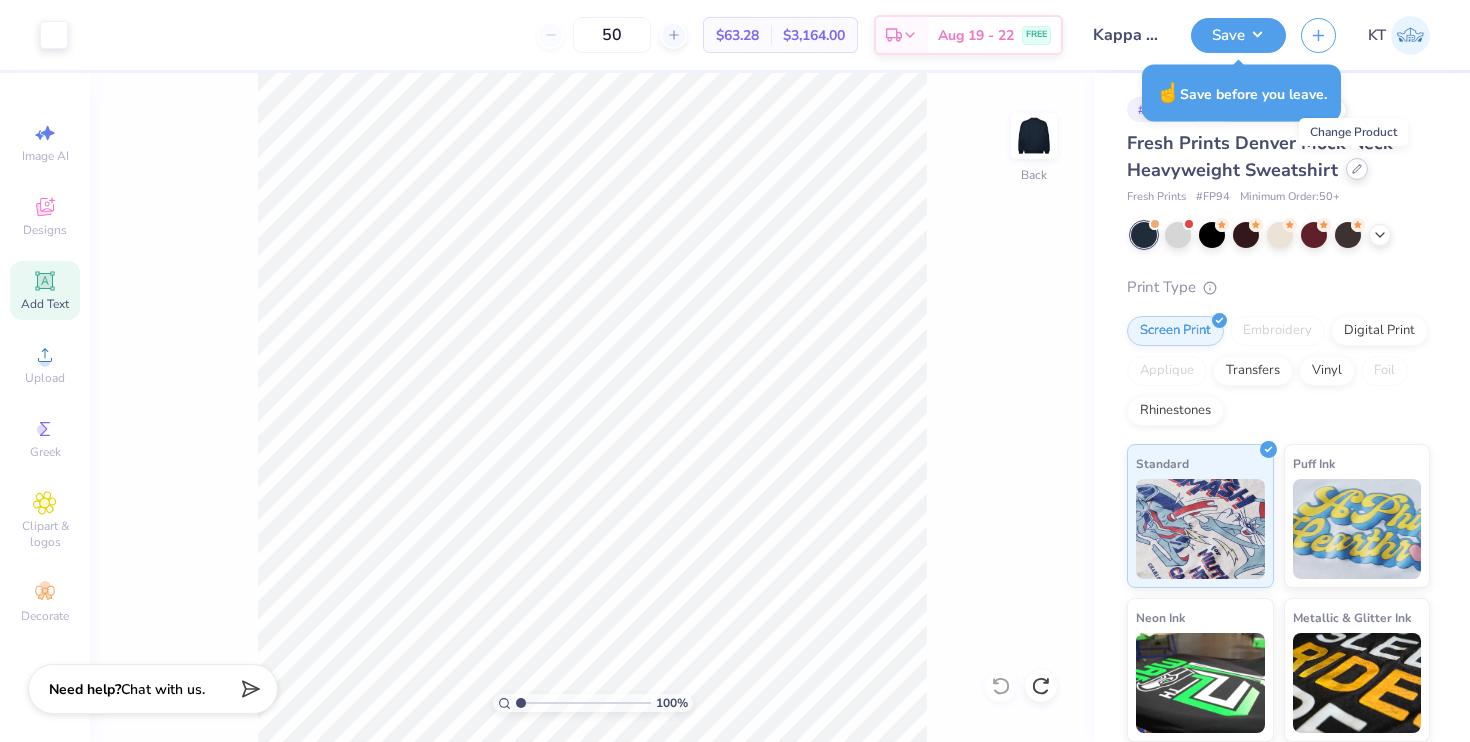 click 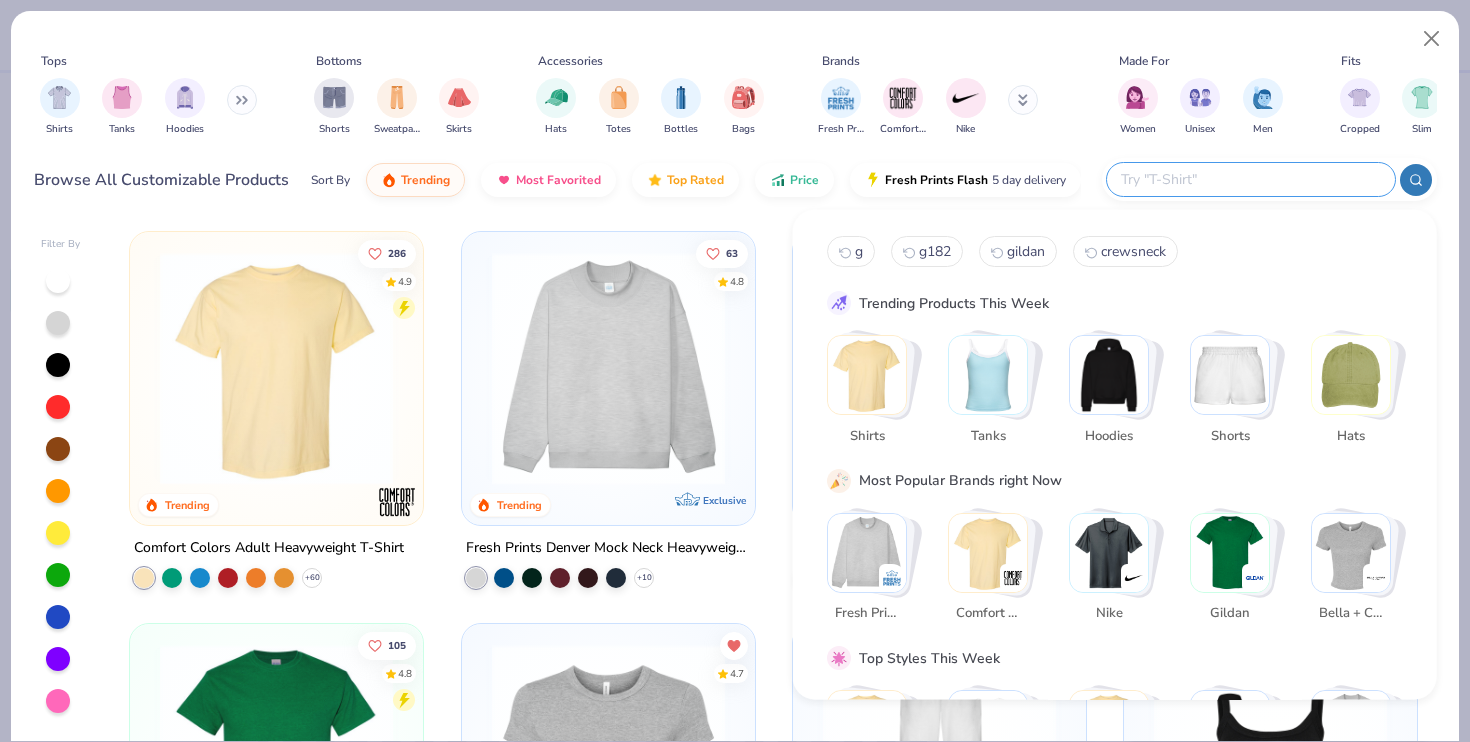 click at bounding box center [1250, 179] 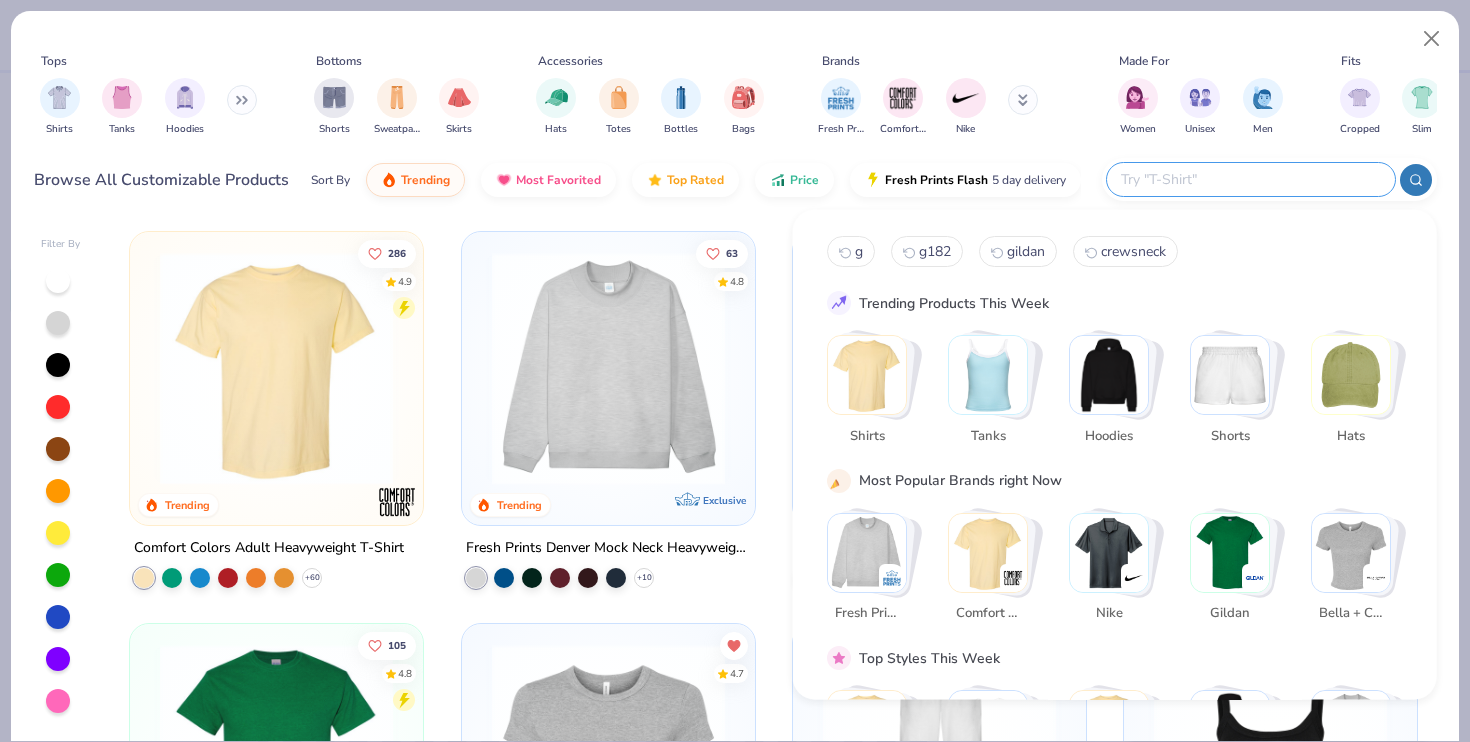 click on "g g182 gildan crewsneck Trending Products This Week Shirts Tanks Hoodies Shorts Hats Most Popular Brands right Now Fresh Prints Comfort Colors Nike Gildan Bella + Canvas Top Styles This Week Classic Sportswear Athleisure Preppy Cozy" at bounding box center [1115, 455] 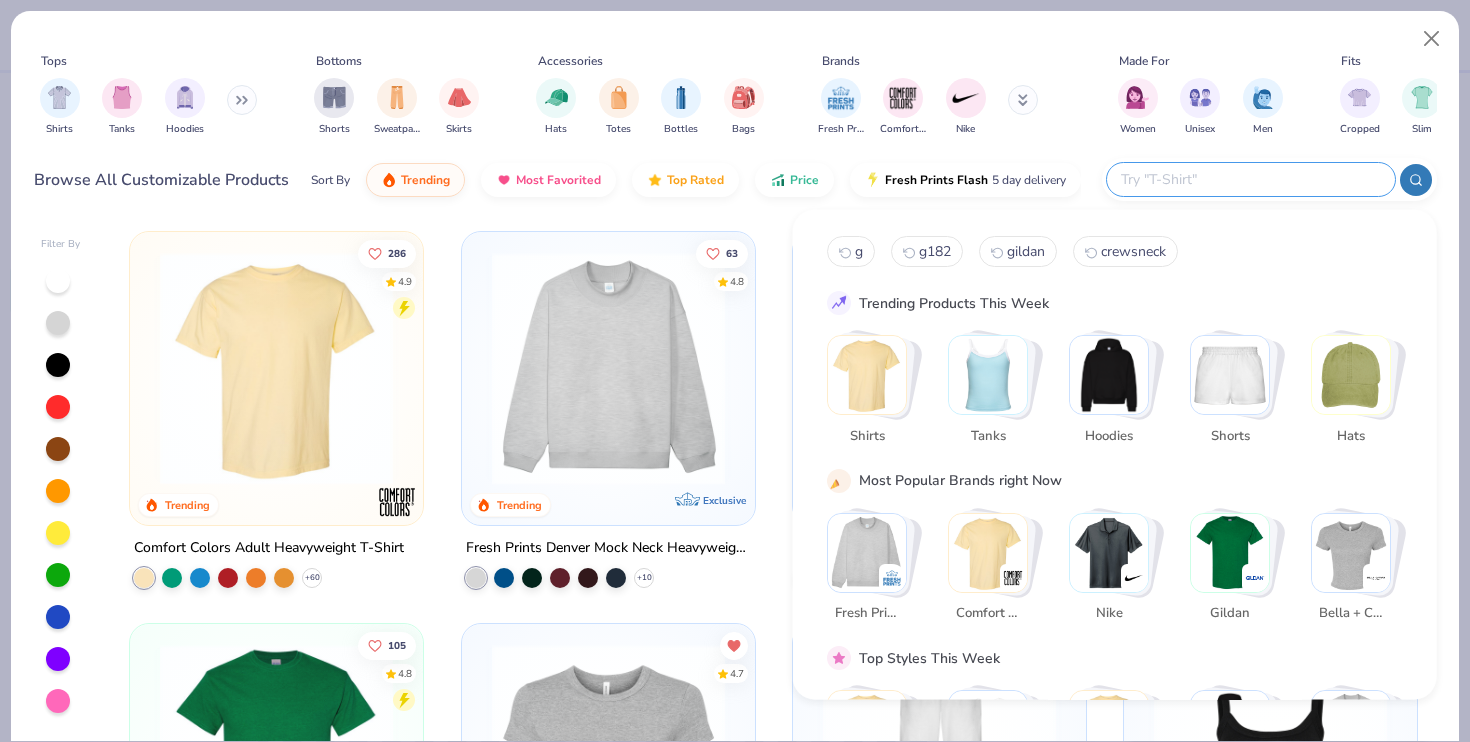 click on "Fresh Prints" at bounding box center [841, 129] 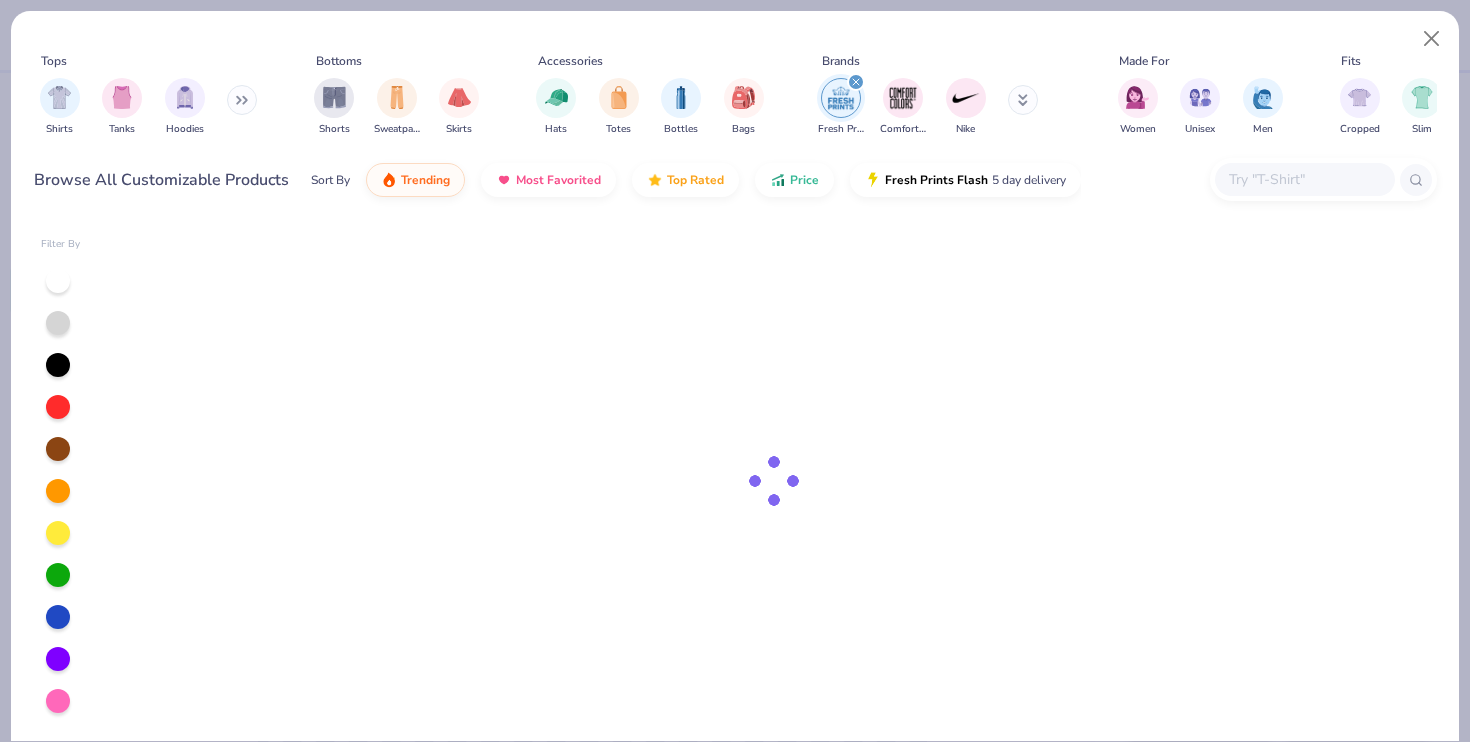 click at bounding box center [856, 82] 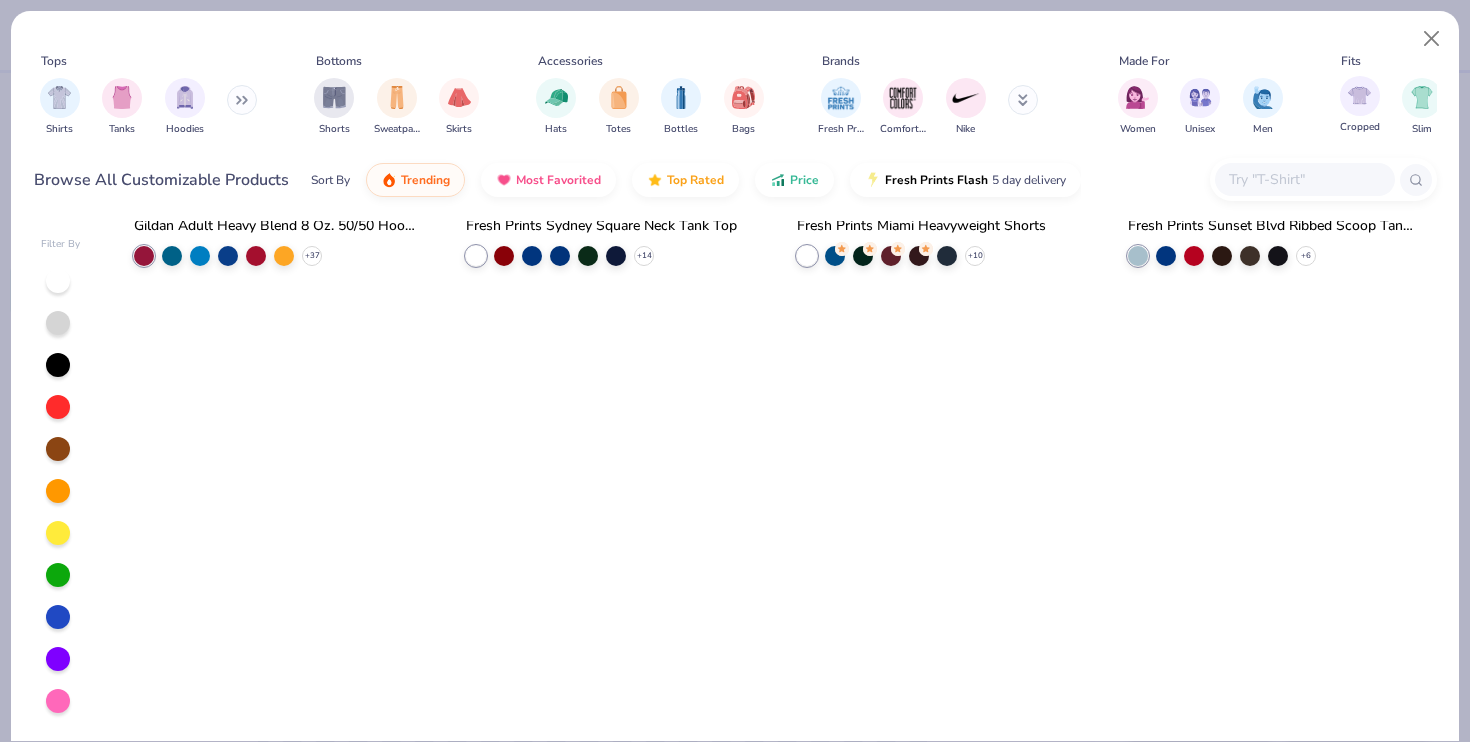 scroll, scrollTop: 63, scrollLeft: 0, axis: vertical 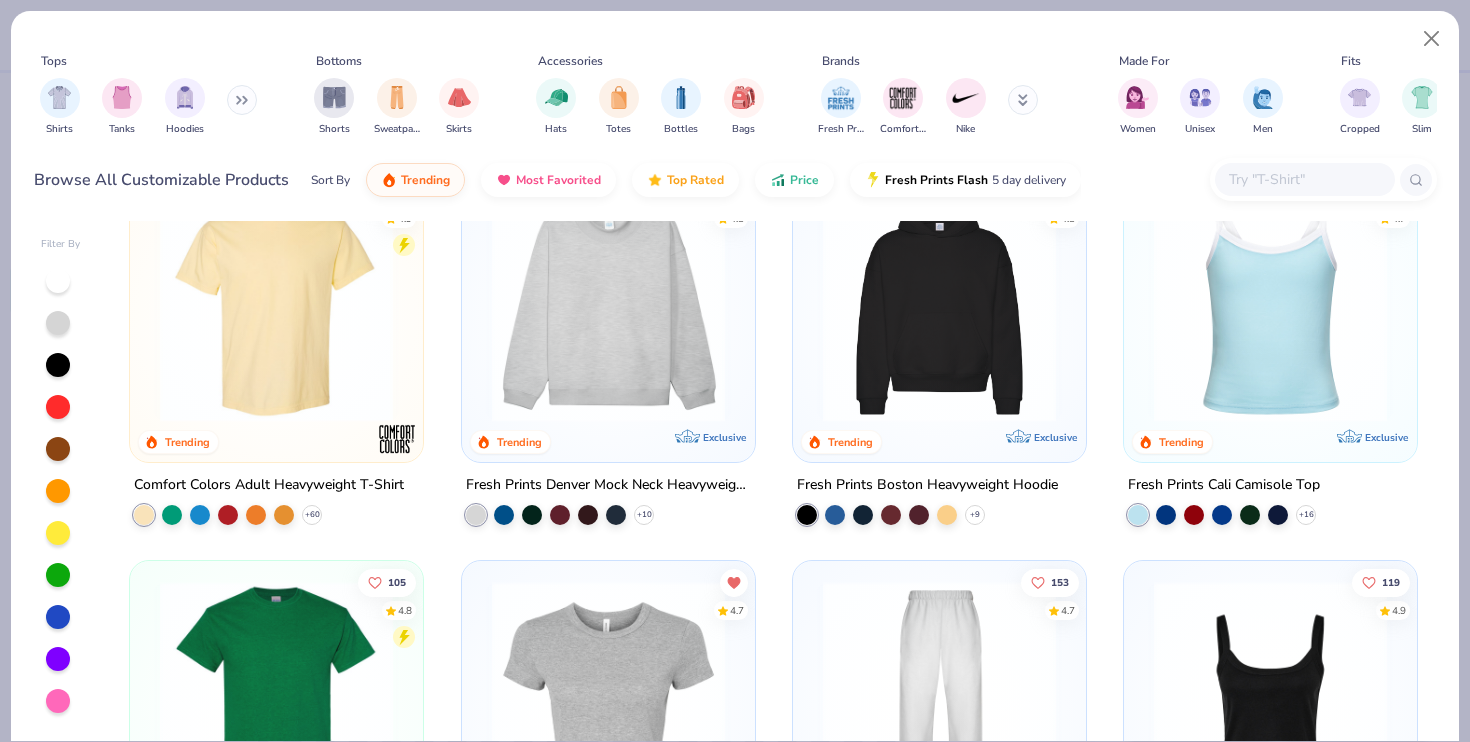 click at bounding box center [1304, 179] 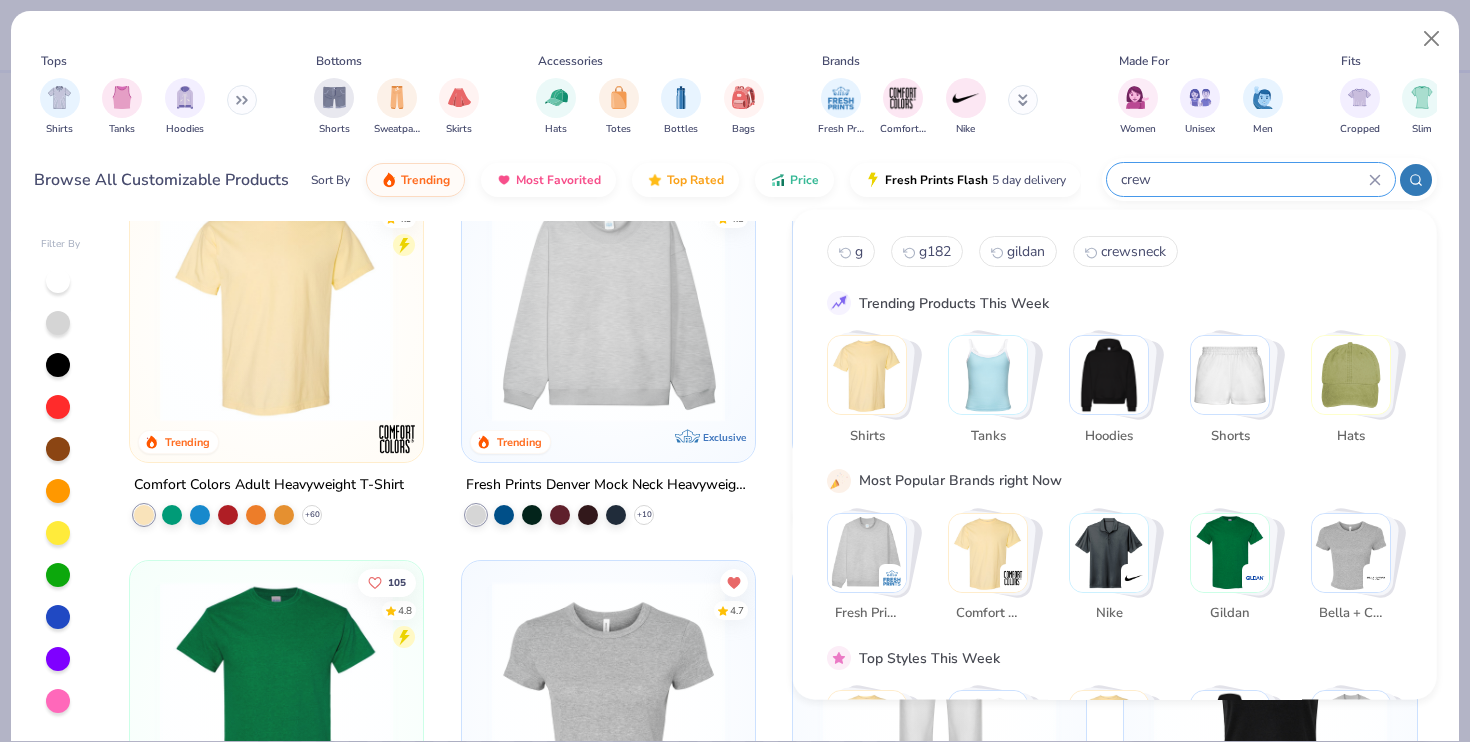 type on "crew" 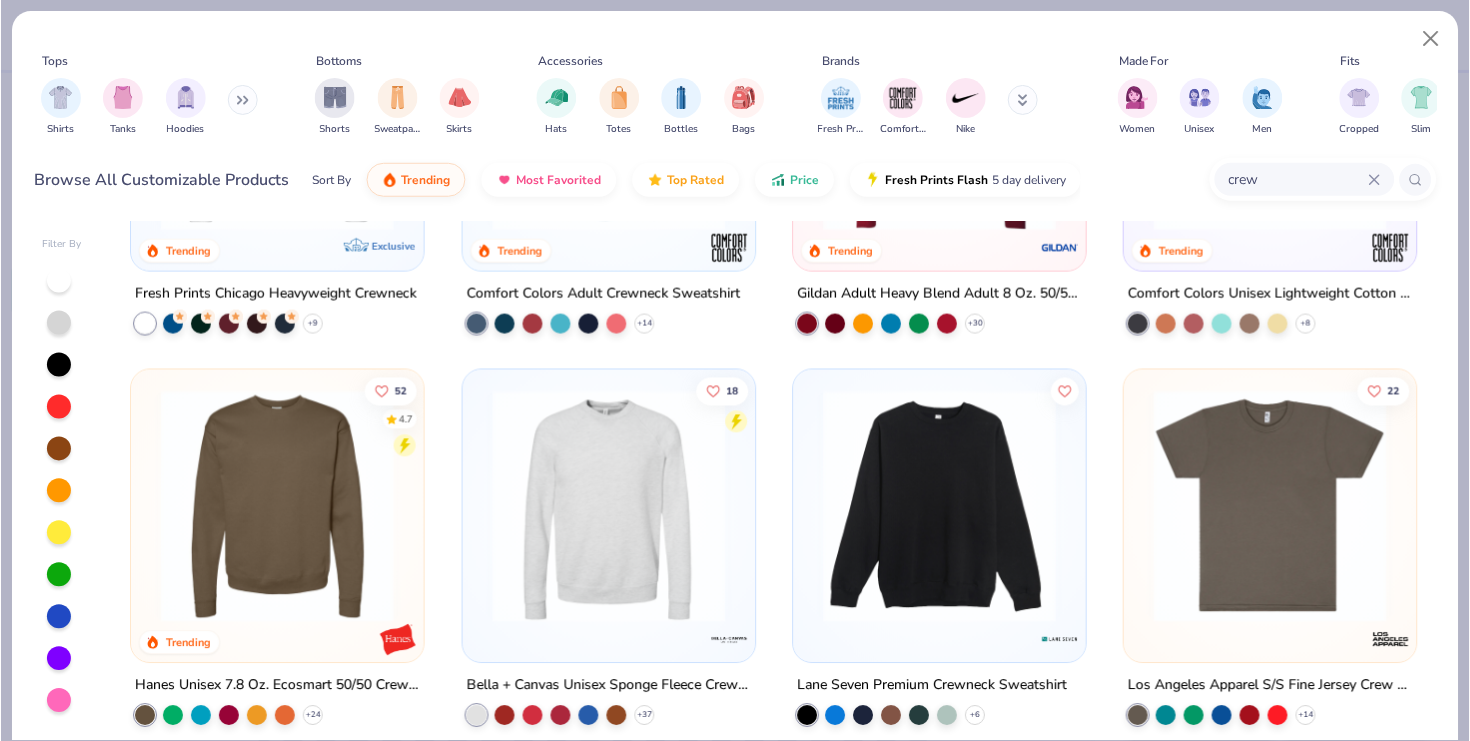 scroll, scrollTop: 260, scrollLeft: 0, axis: vertical 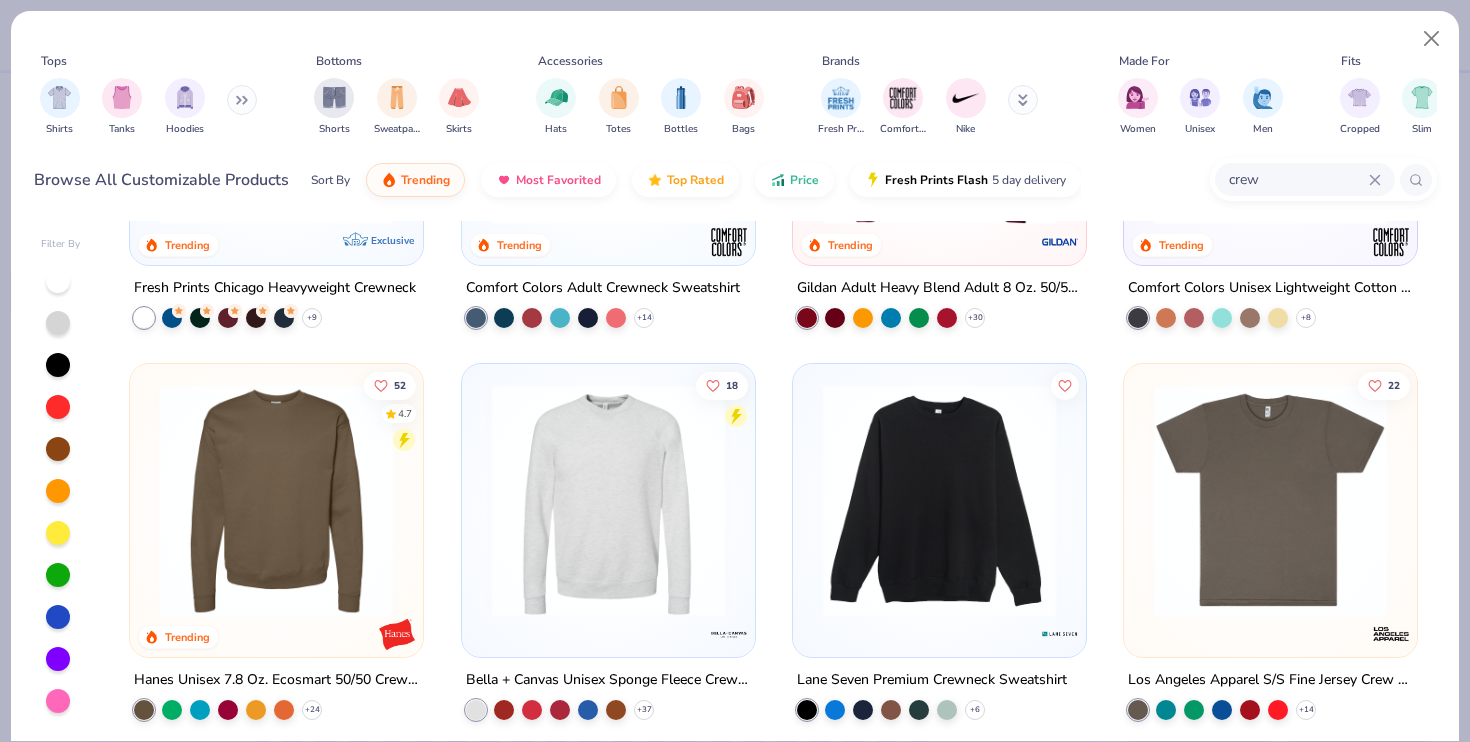 click at bounding box center (939, 500) 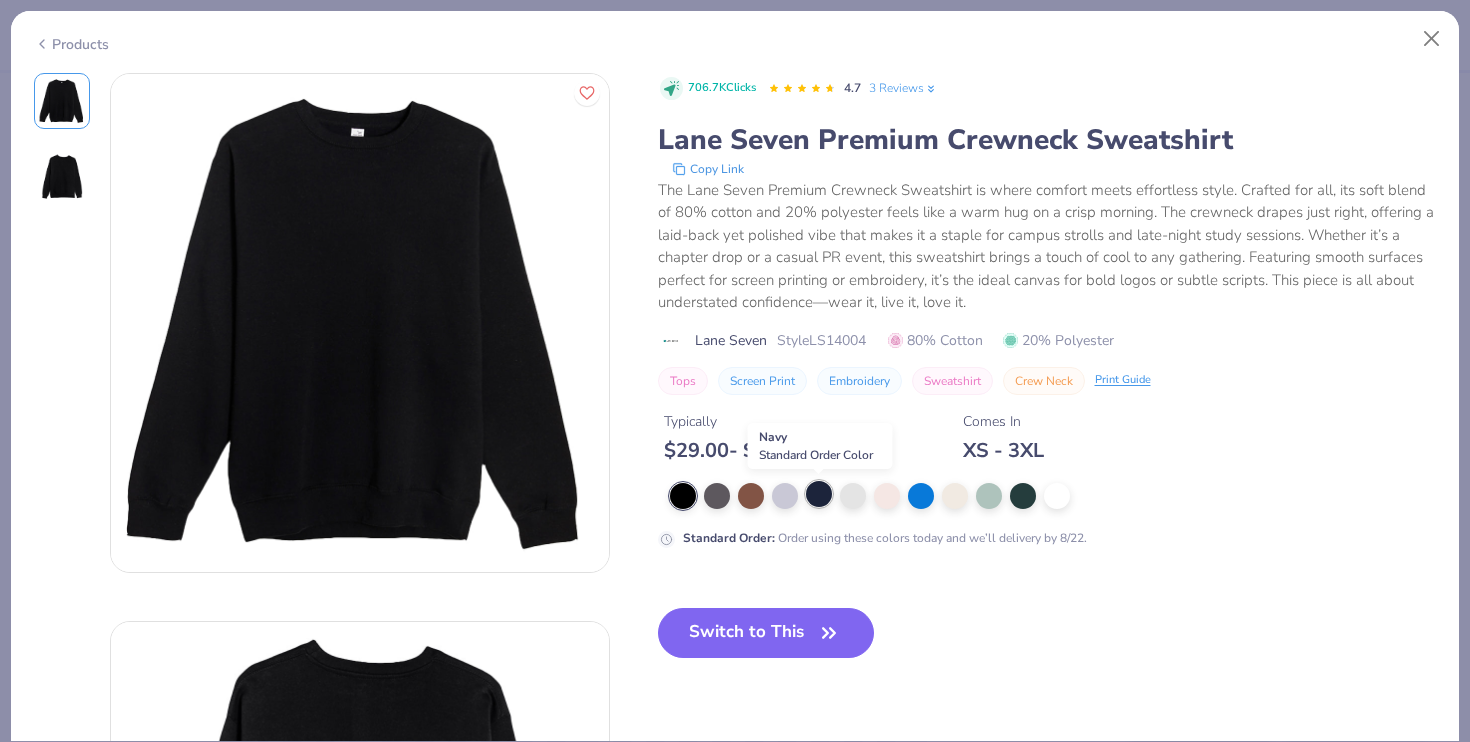 click at bounding box center [819, 494] 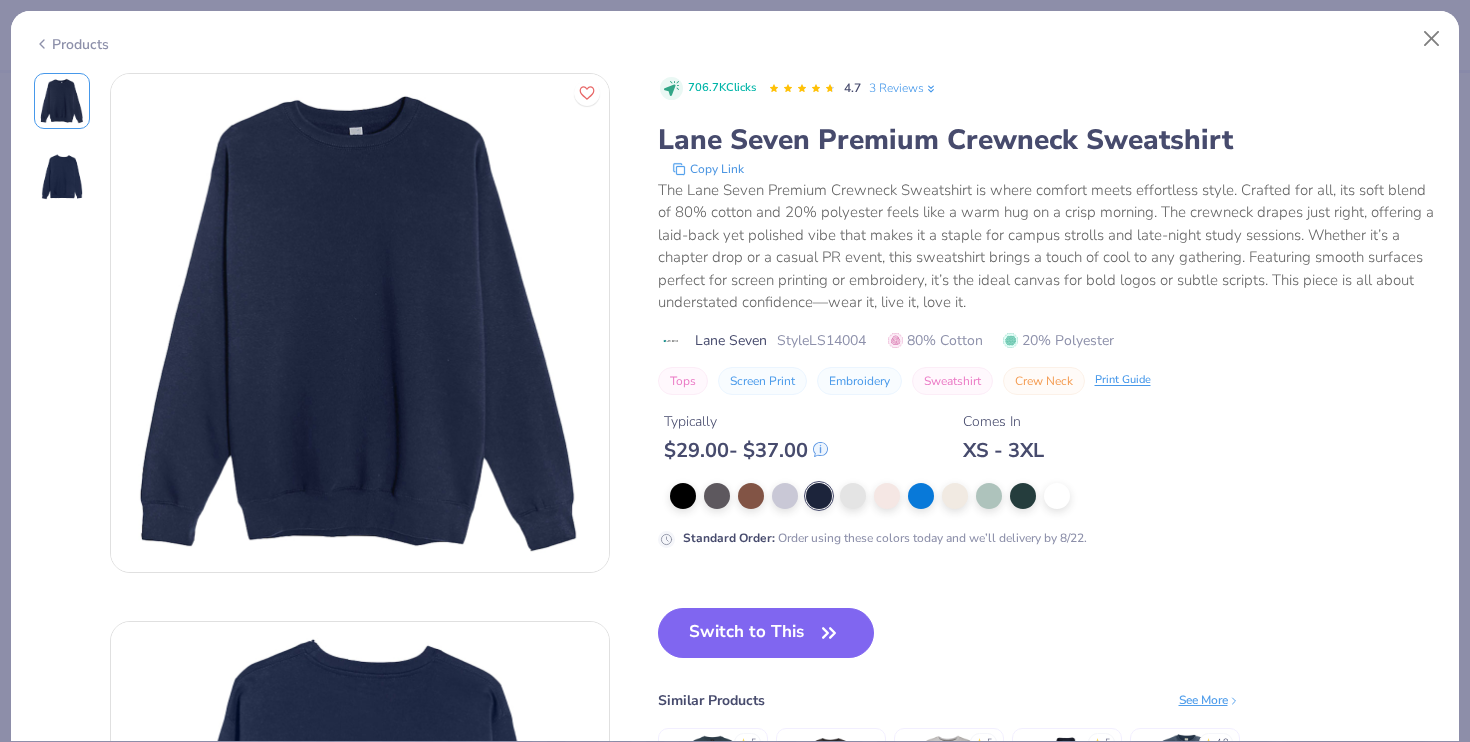 drag, startPoint x: 777, startPoint y: 619, endPoint x: 950, endPoint y: 559, distance: 183.10925 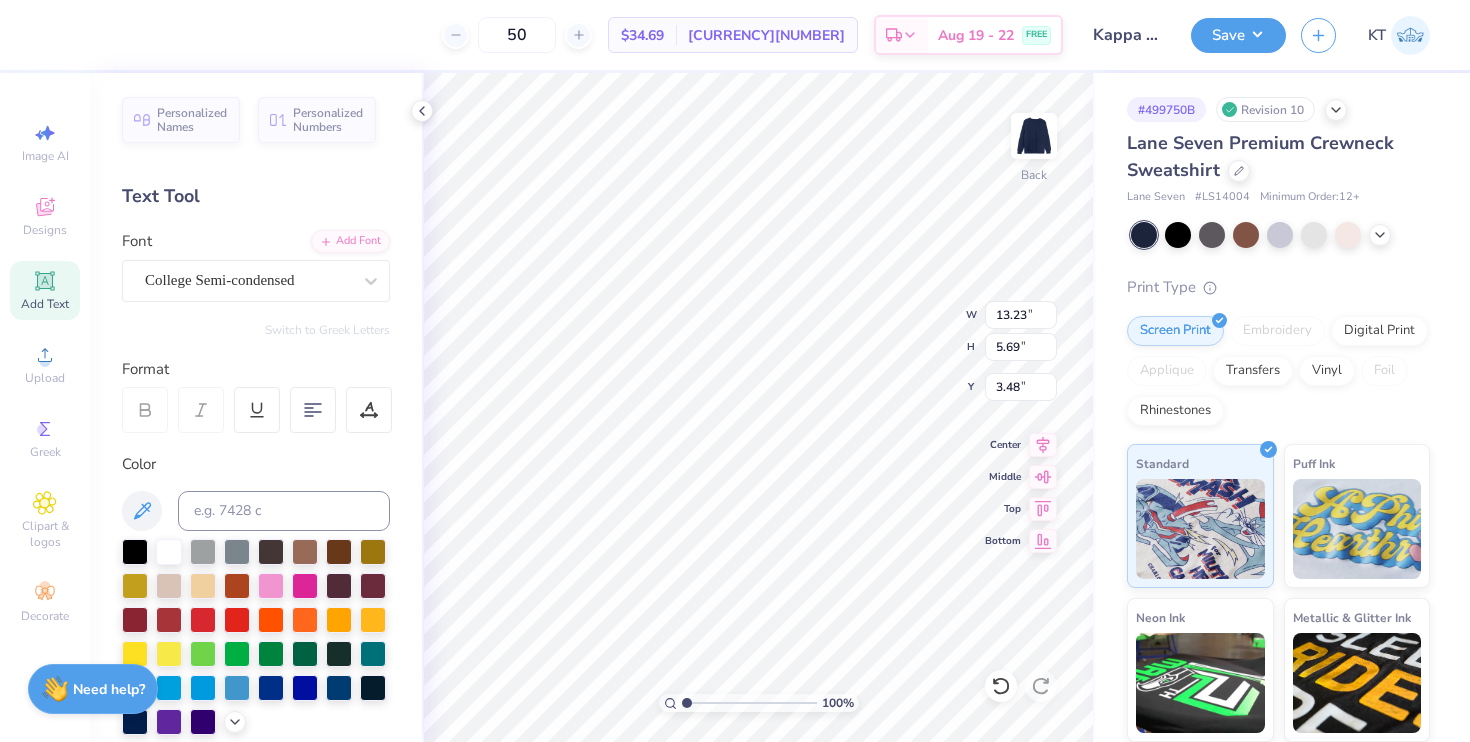 type on "13.23" 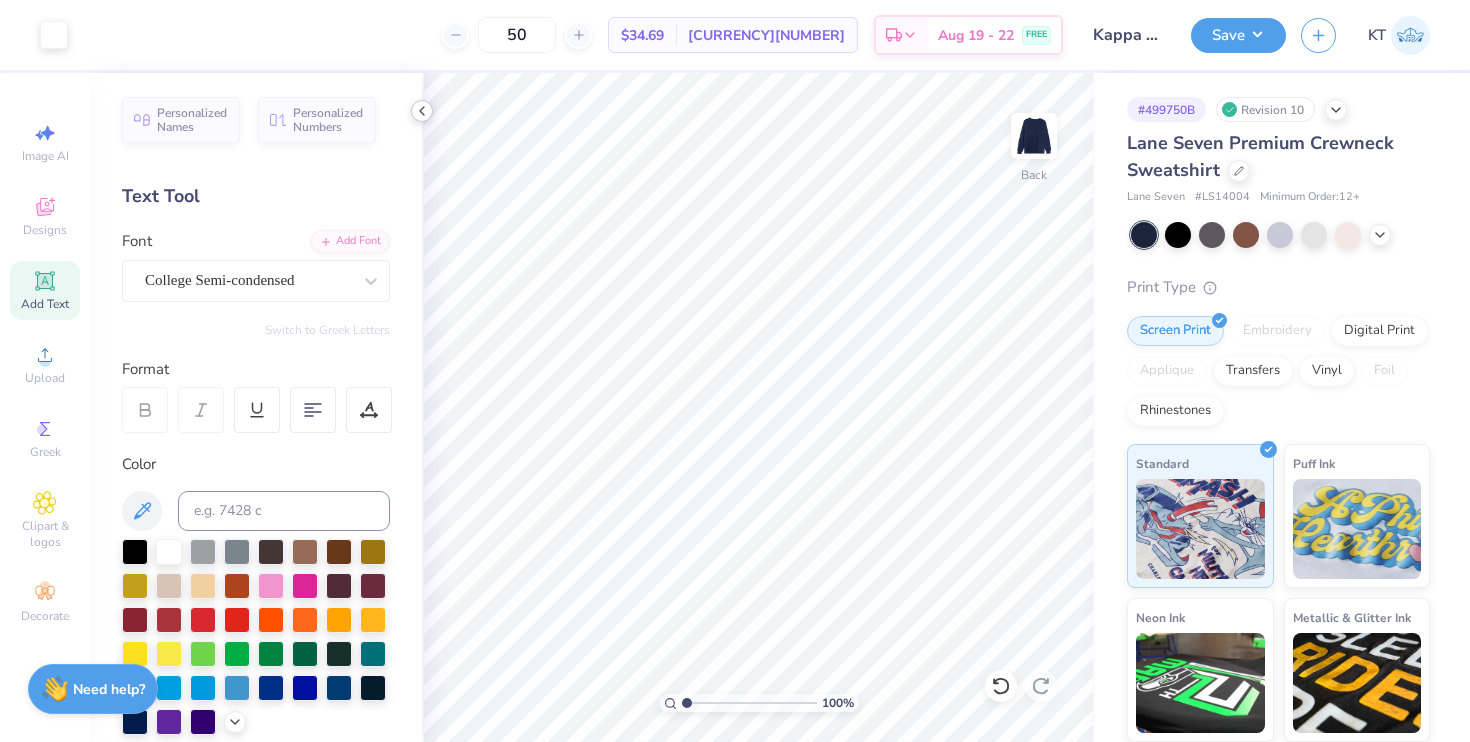click 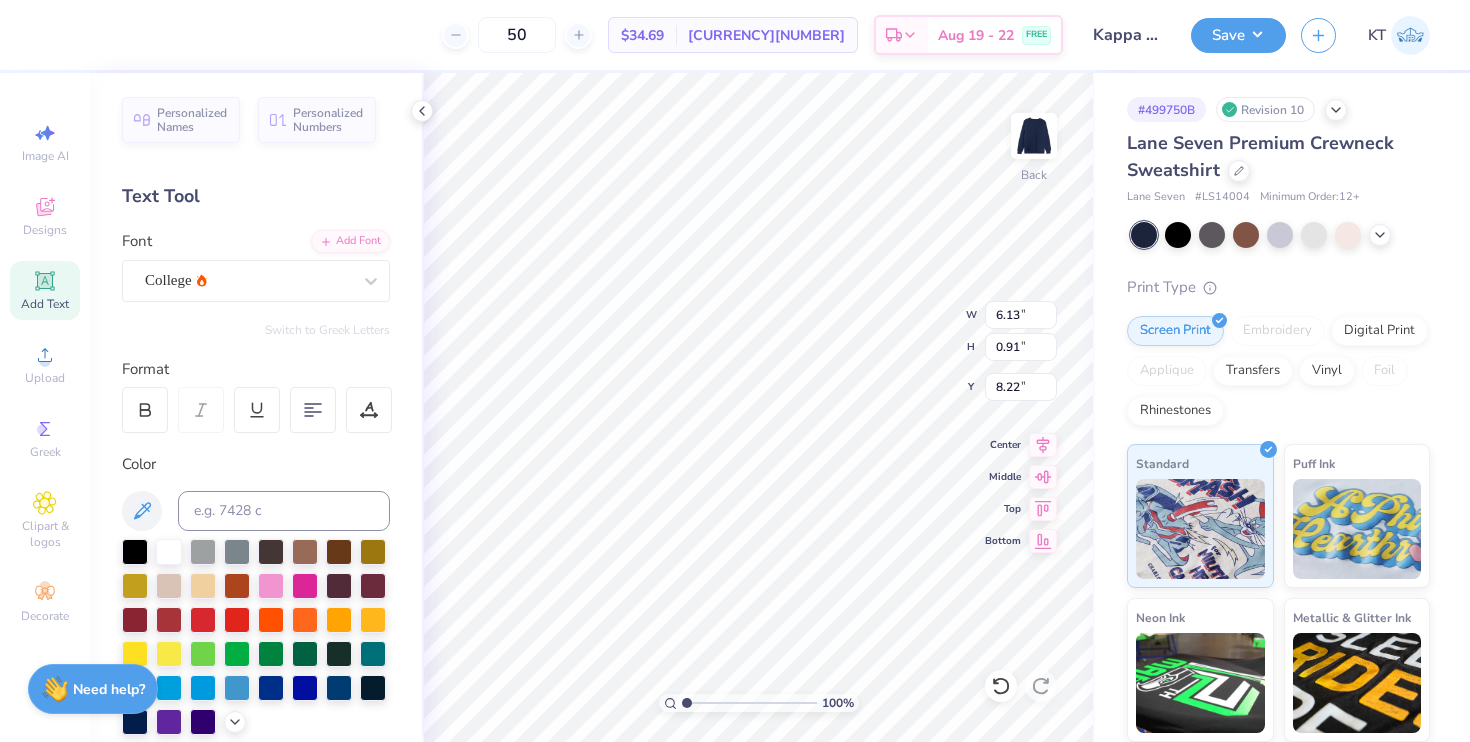 type on "8.22" 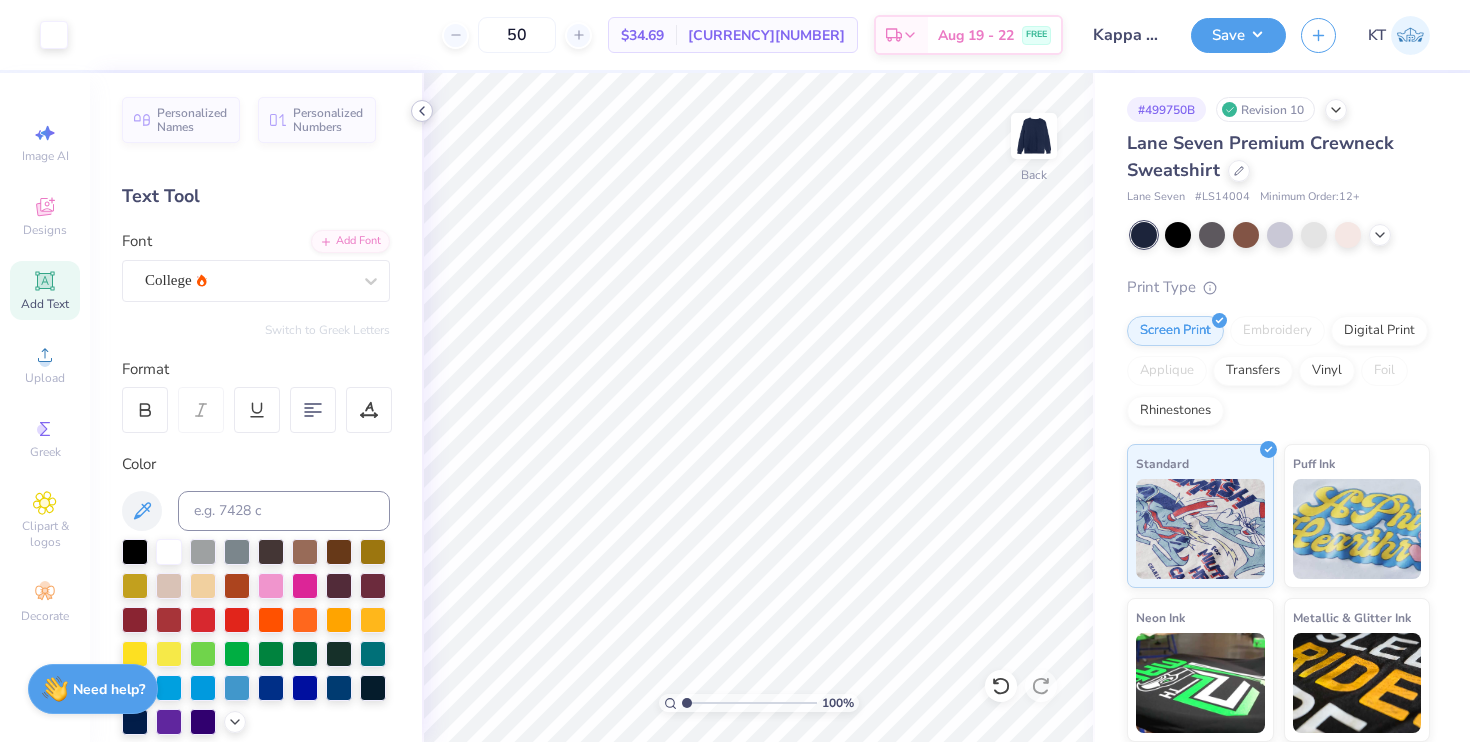 click 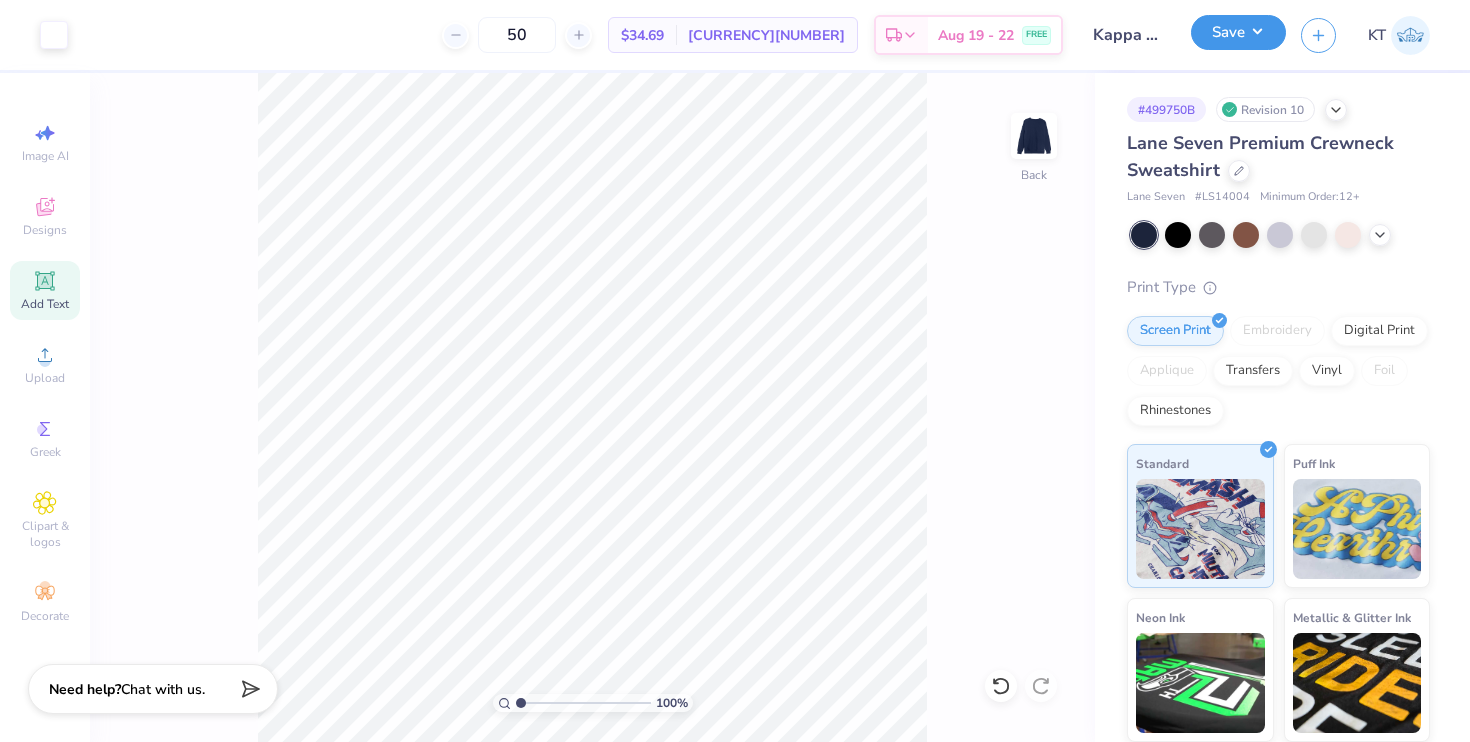 click on "Save" at bounding box center (1238, 32) 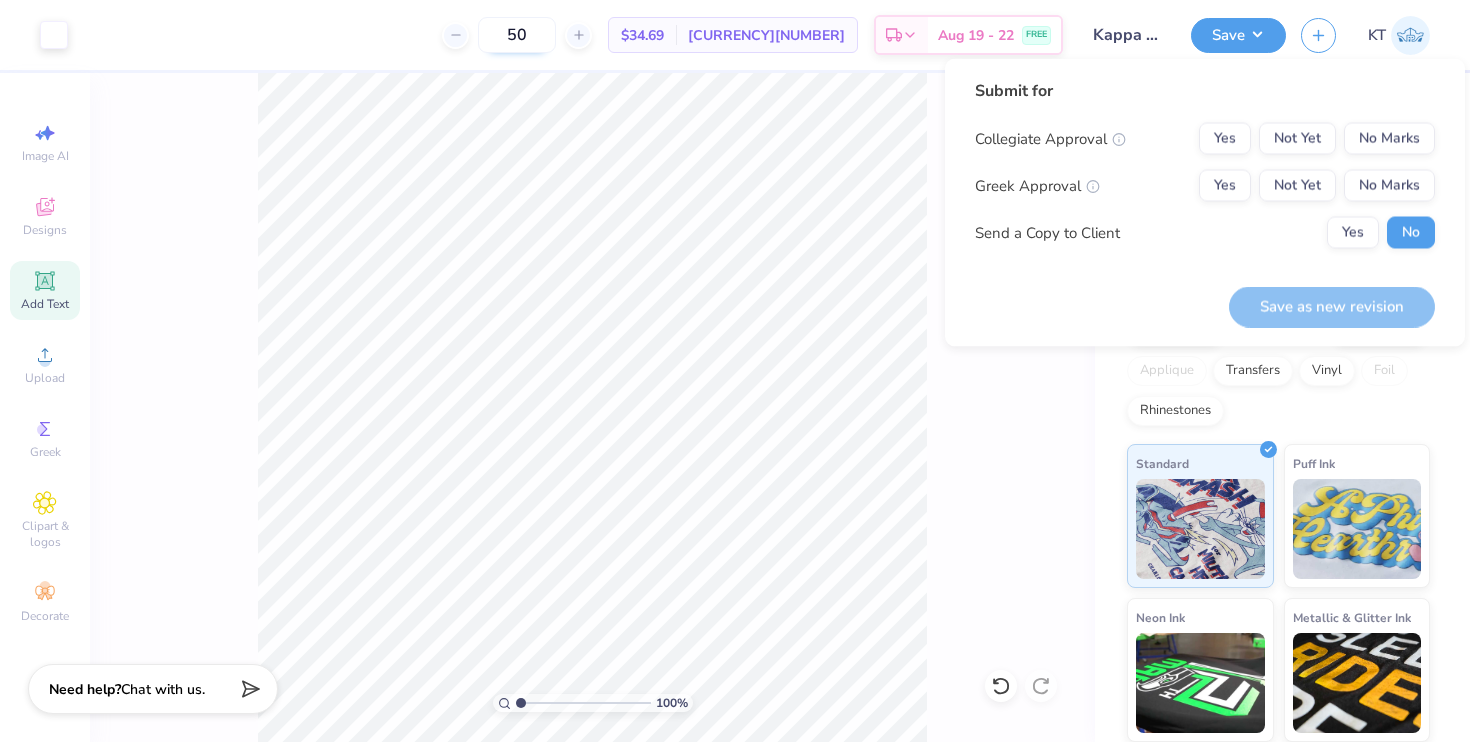 click on "50" at bounding box center [517, 35] 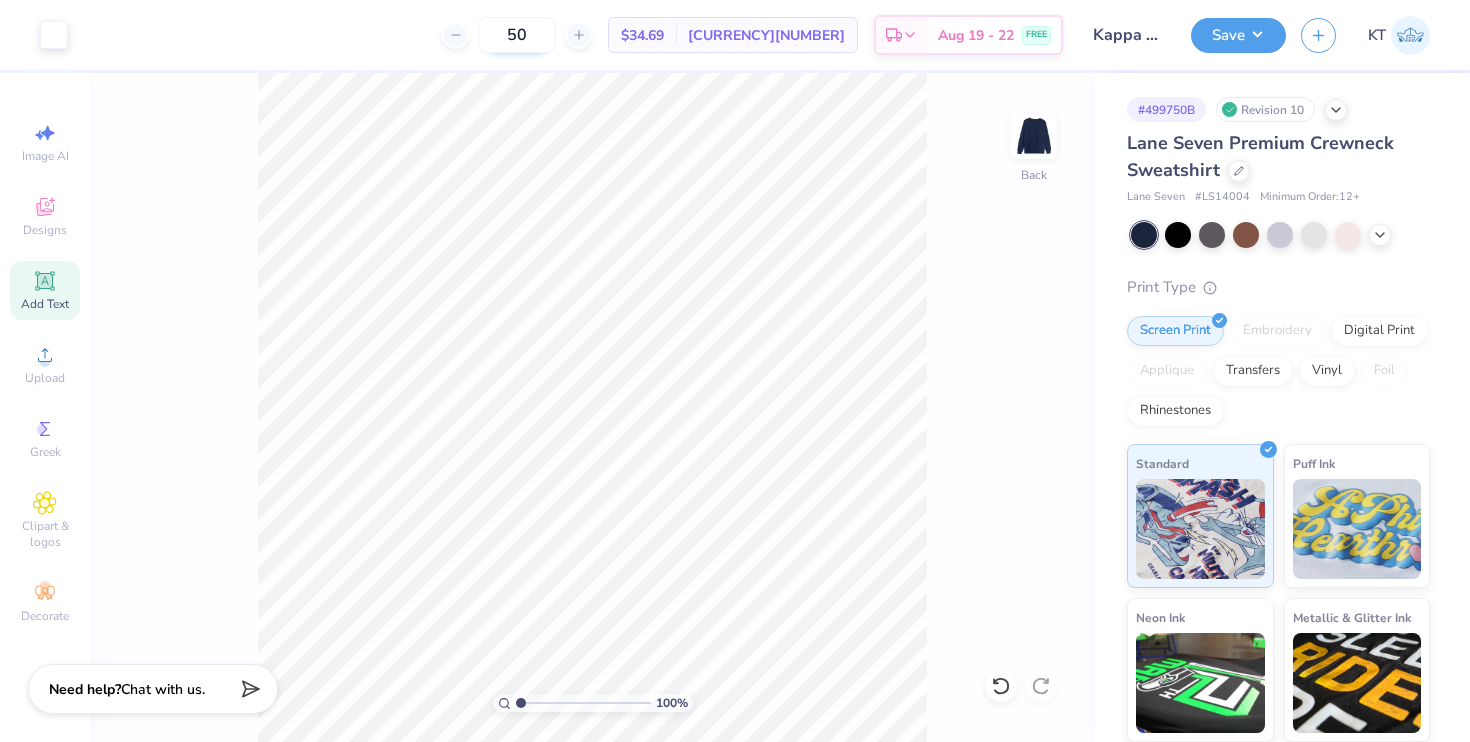 click on "50" at bounding box center [517, 35] 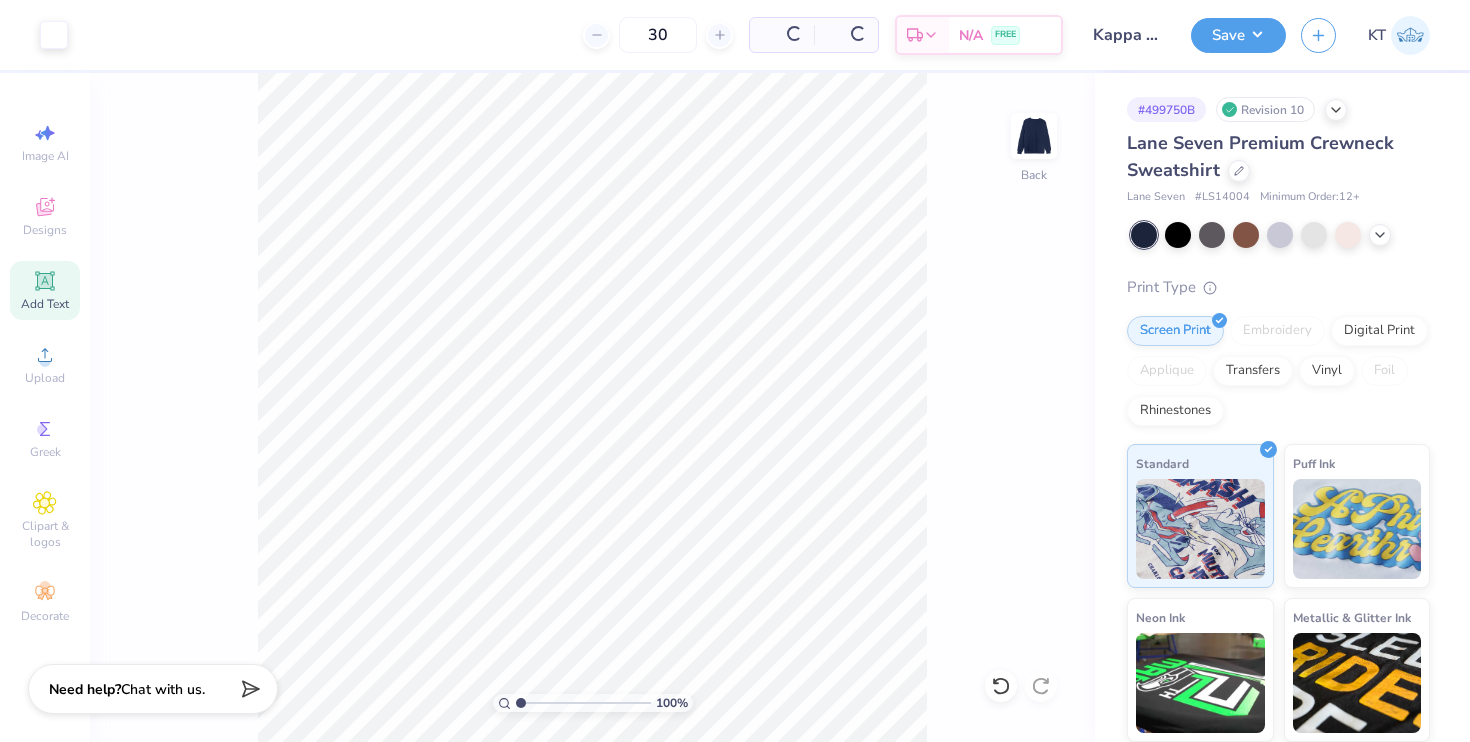 type on "30" 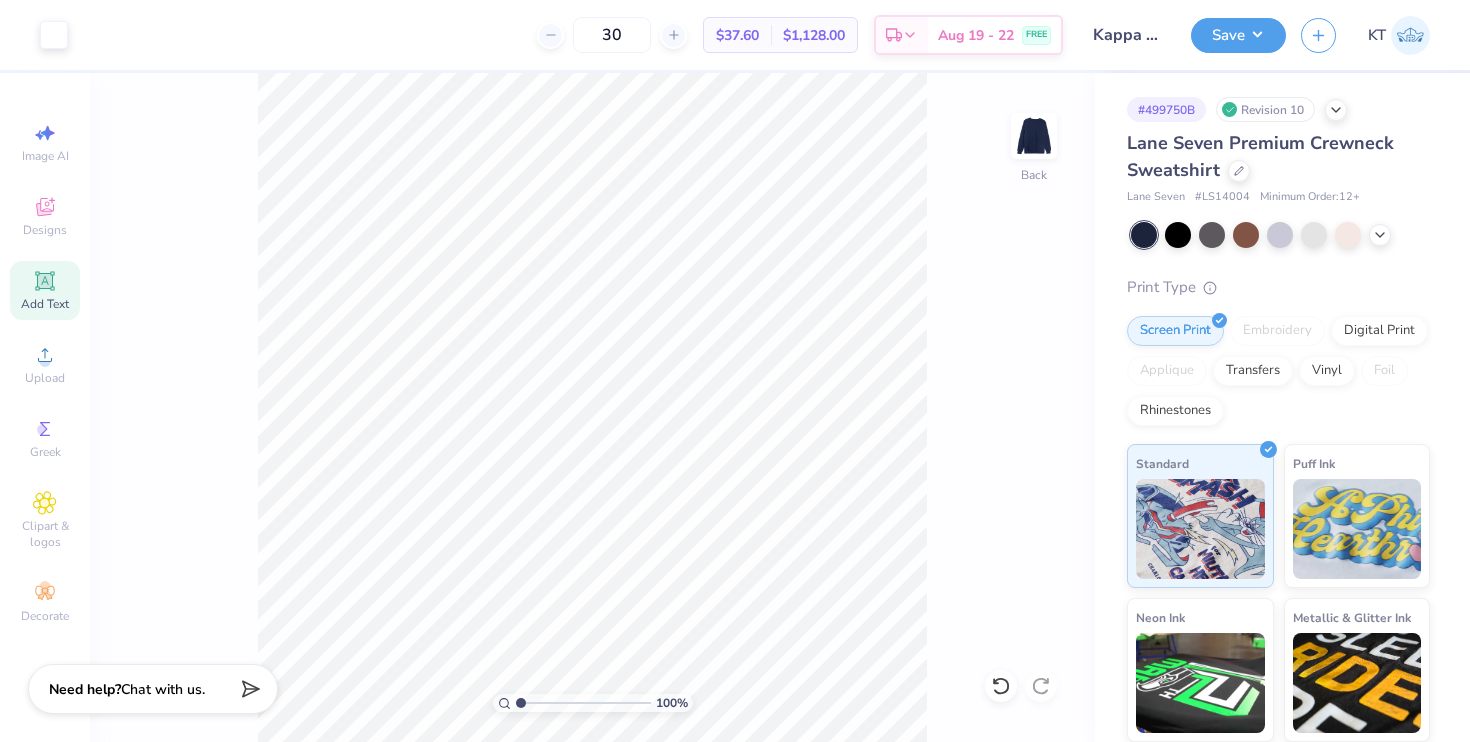 click on "[NUMBER] [CURRENCY][NUMBER] Per Item [CURRENCY][NUMBER] Total Est. Delivery [DATE] - [DATE] FREE" at bounding box center [573, 35] 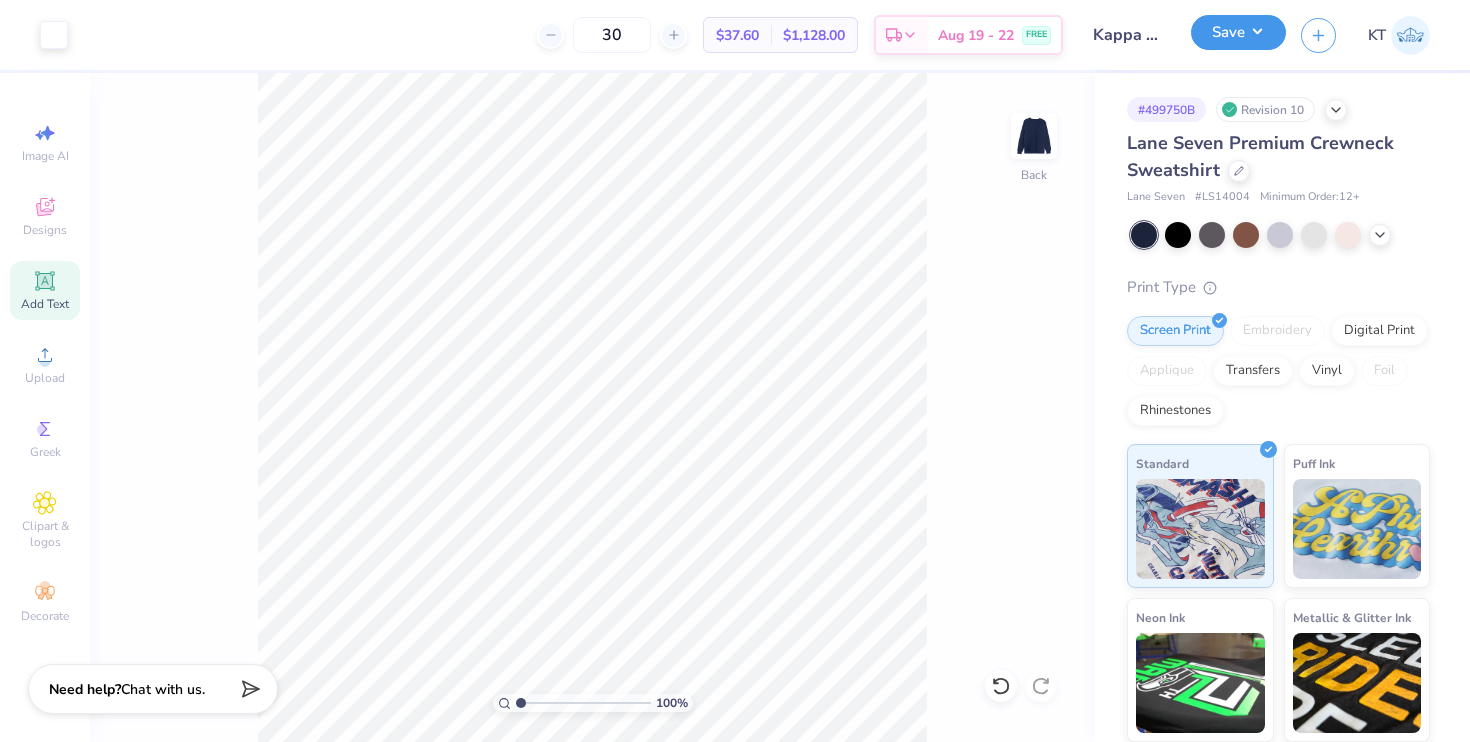 click on "Save" at bounding box center [1238, 32] 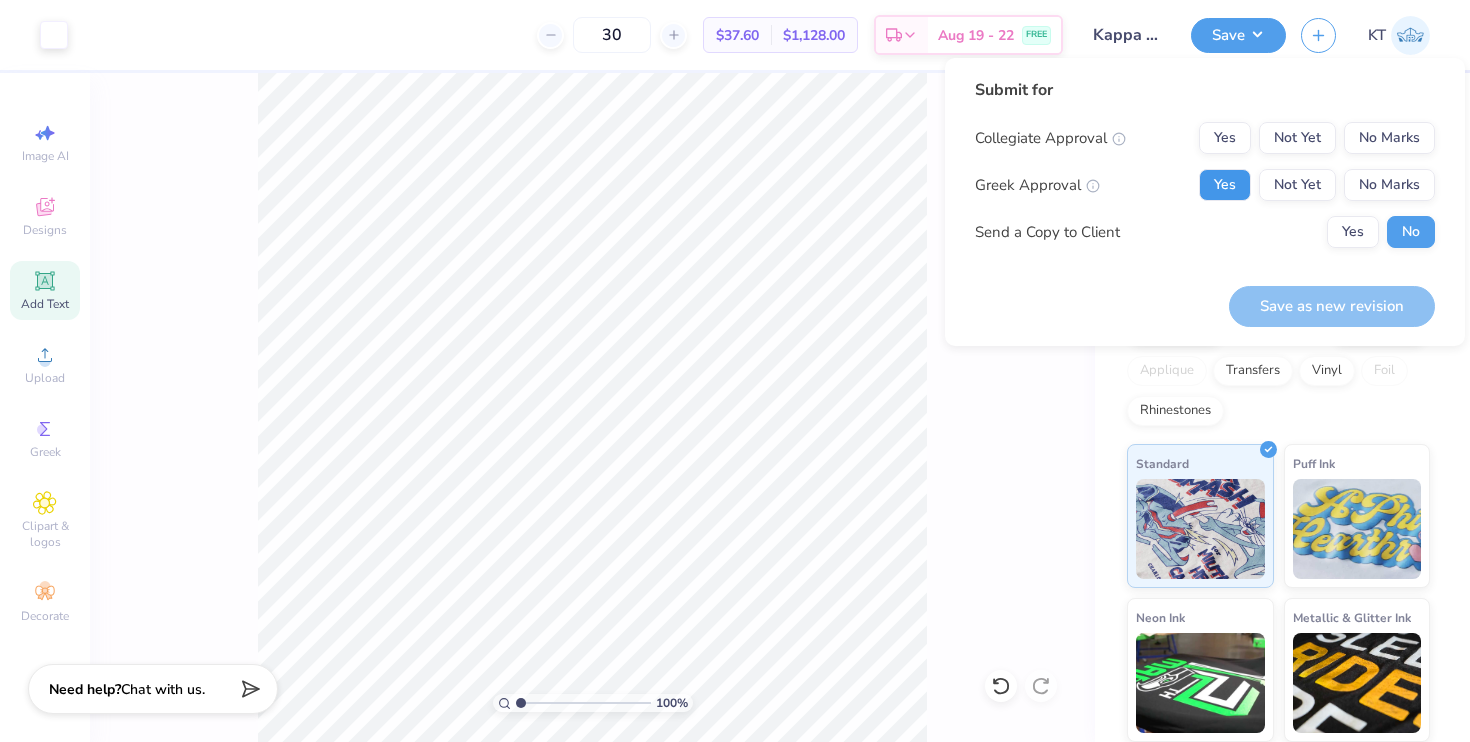 click on "Yes" at bounding box center (1225, 185) 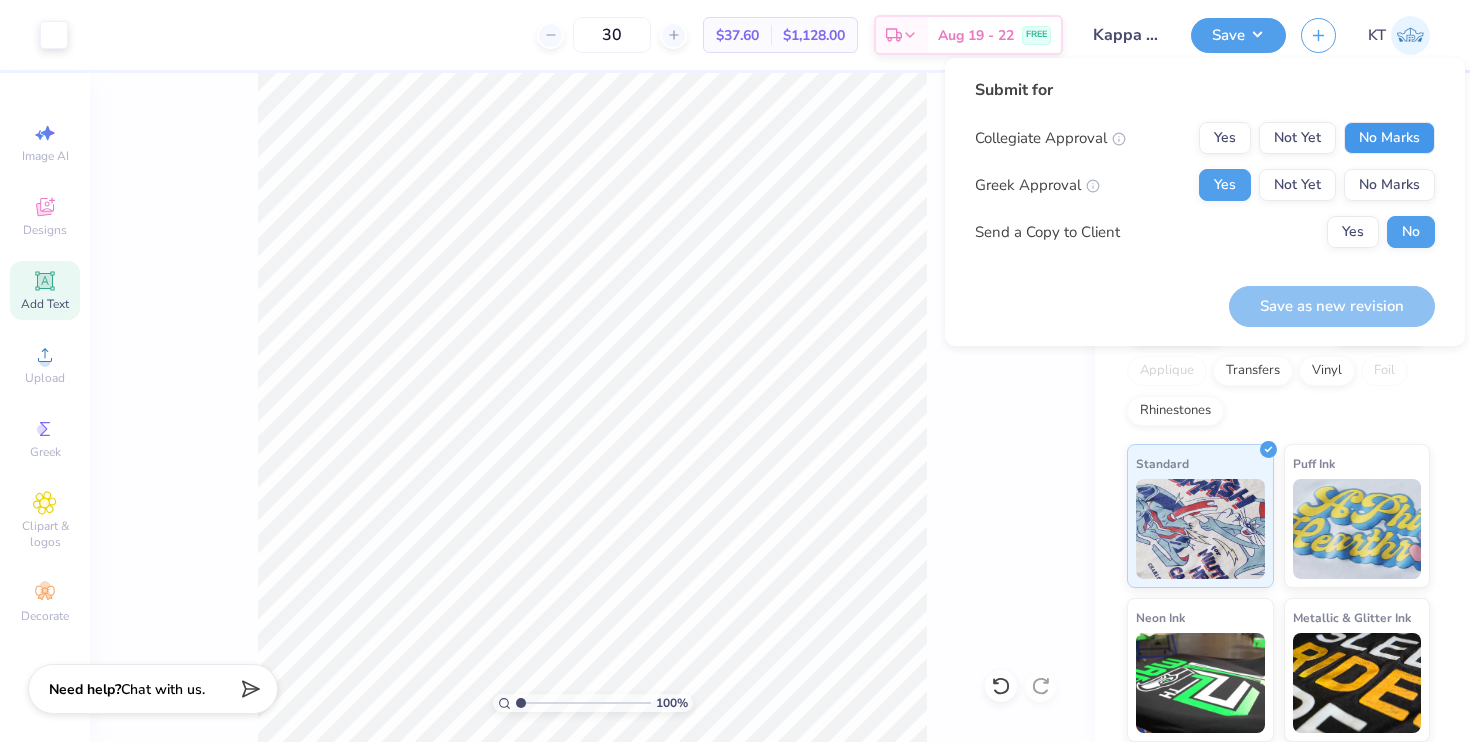 click on "No Marks" at bounding box center [1389, 138] 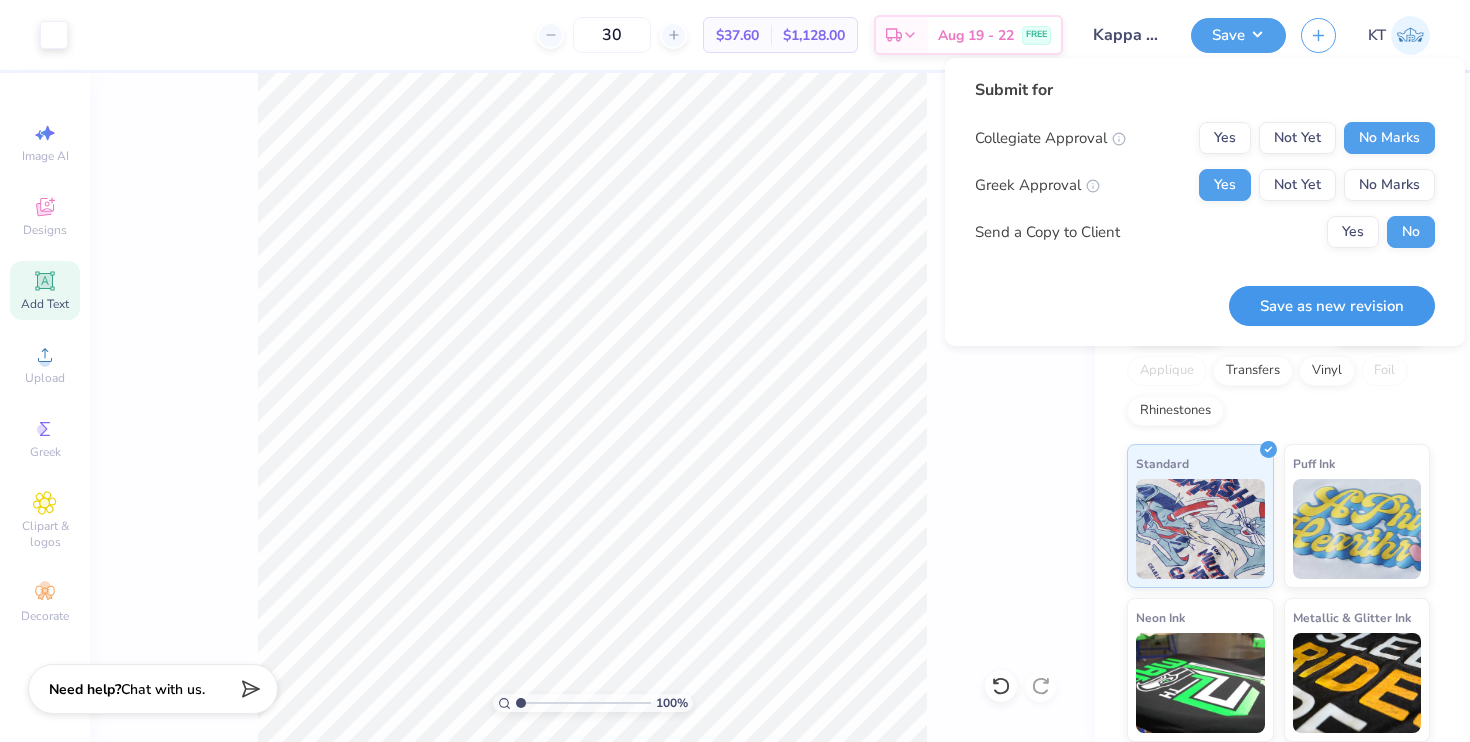 click on "Save as new revision" at bounding box center (1332, 306) 